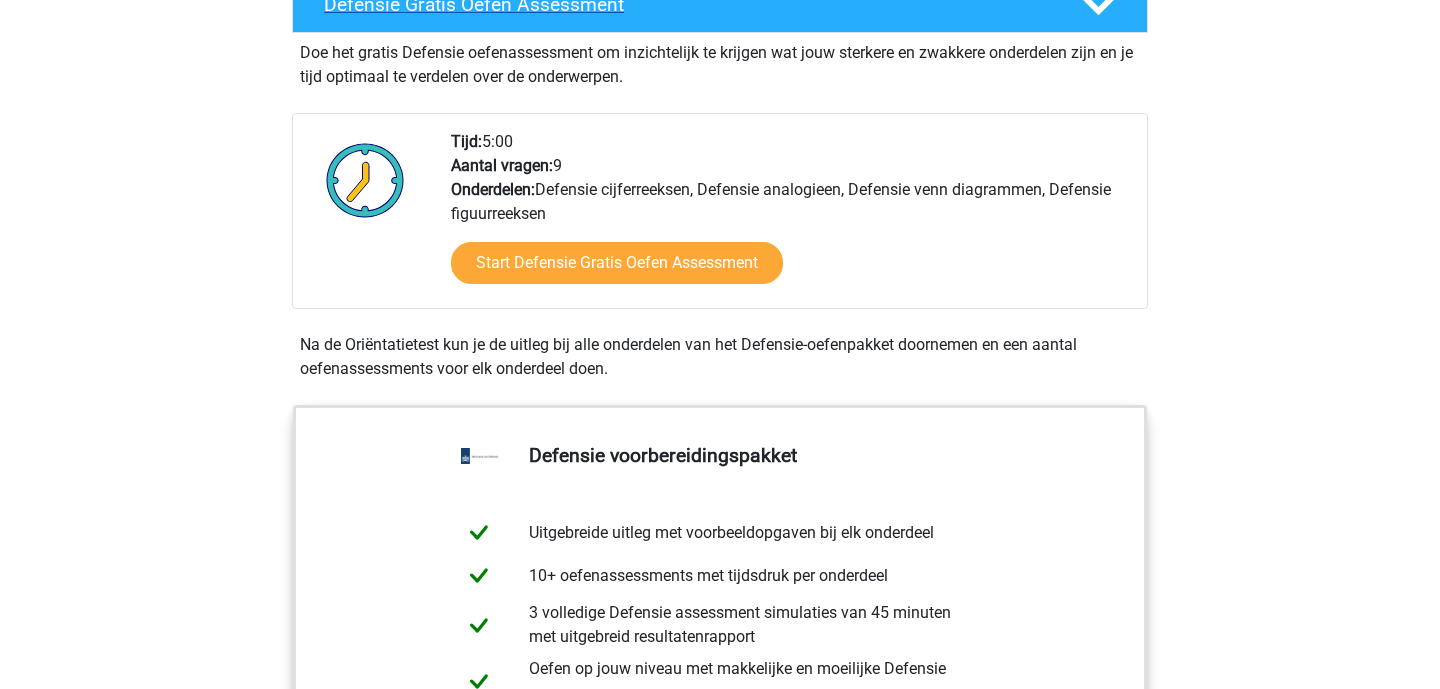 scroll, scrollTop: 597, scrollLeft: 0, axis: vertical 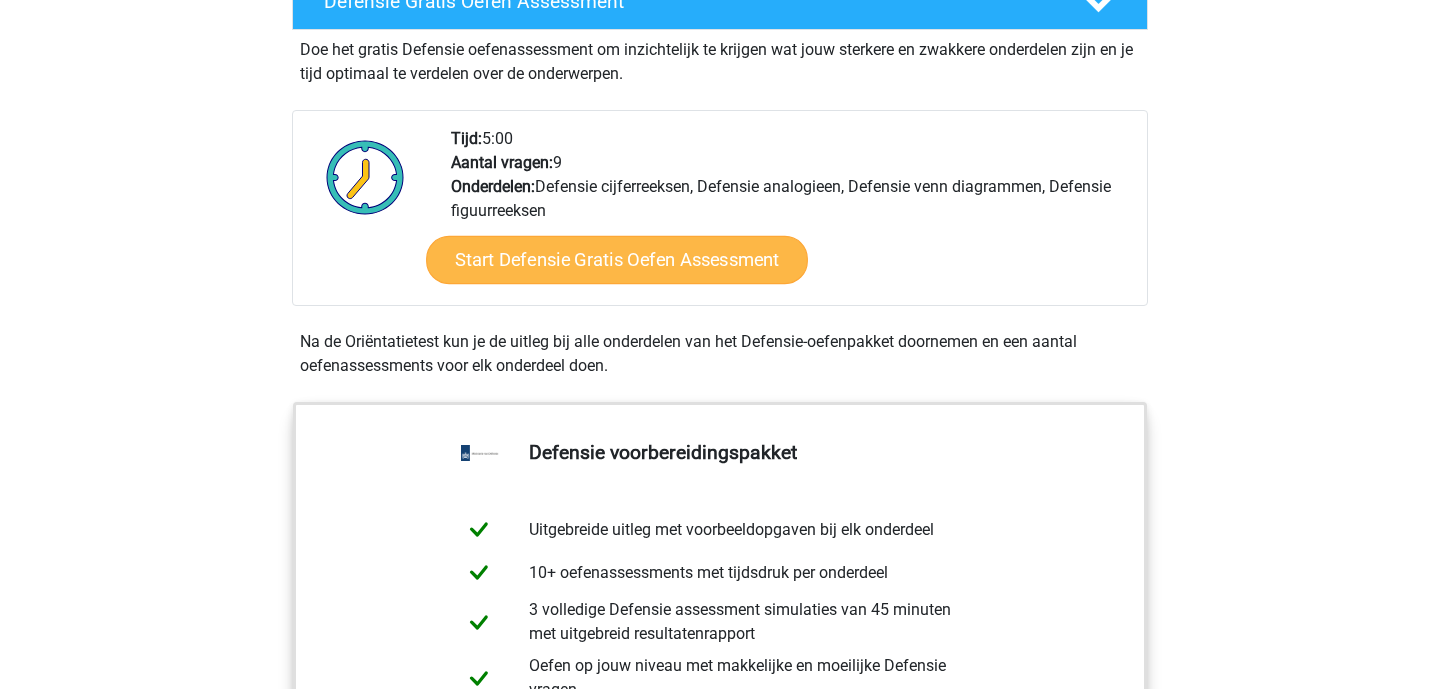 click on "Start Defensie Gratis Oefen Assessment" at bounding box center (617, 260) 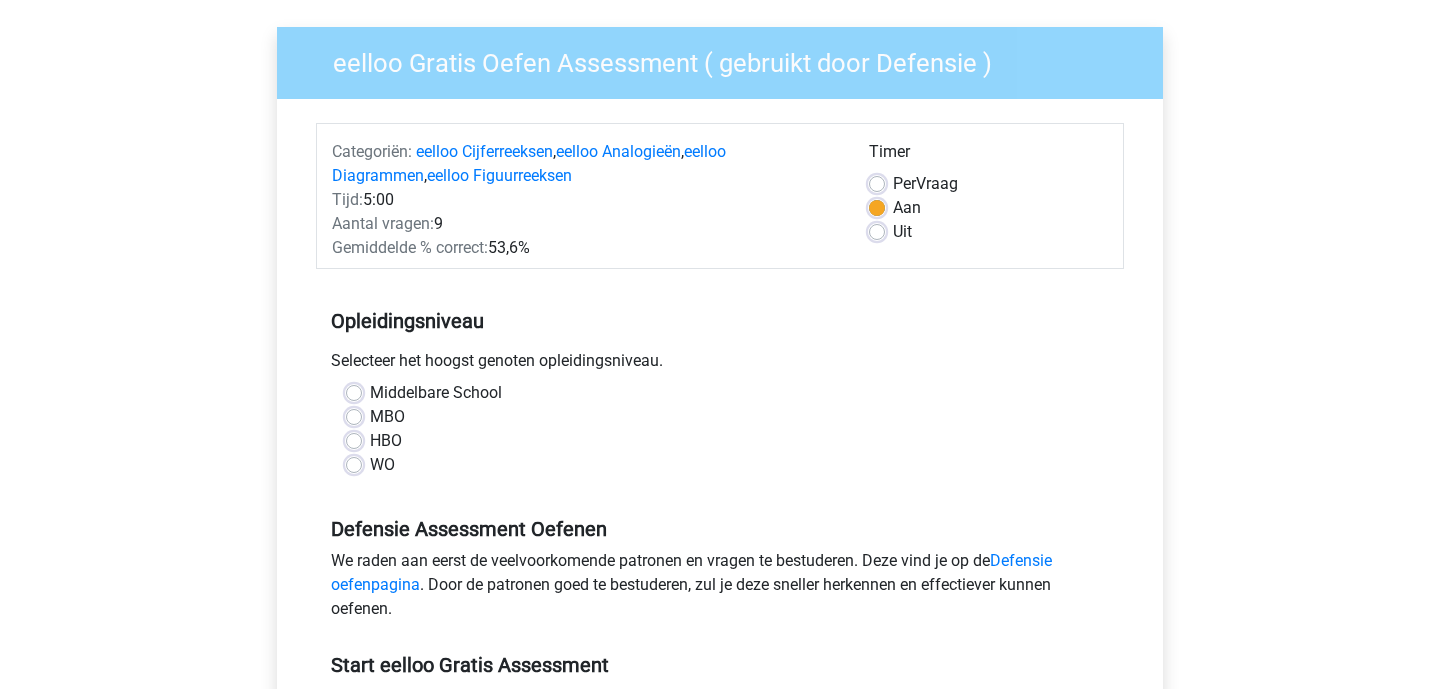 scroll, scrollTop: 145, scrollLeft: 0, axis: vertical 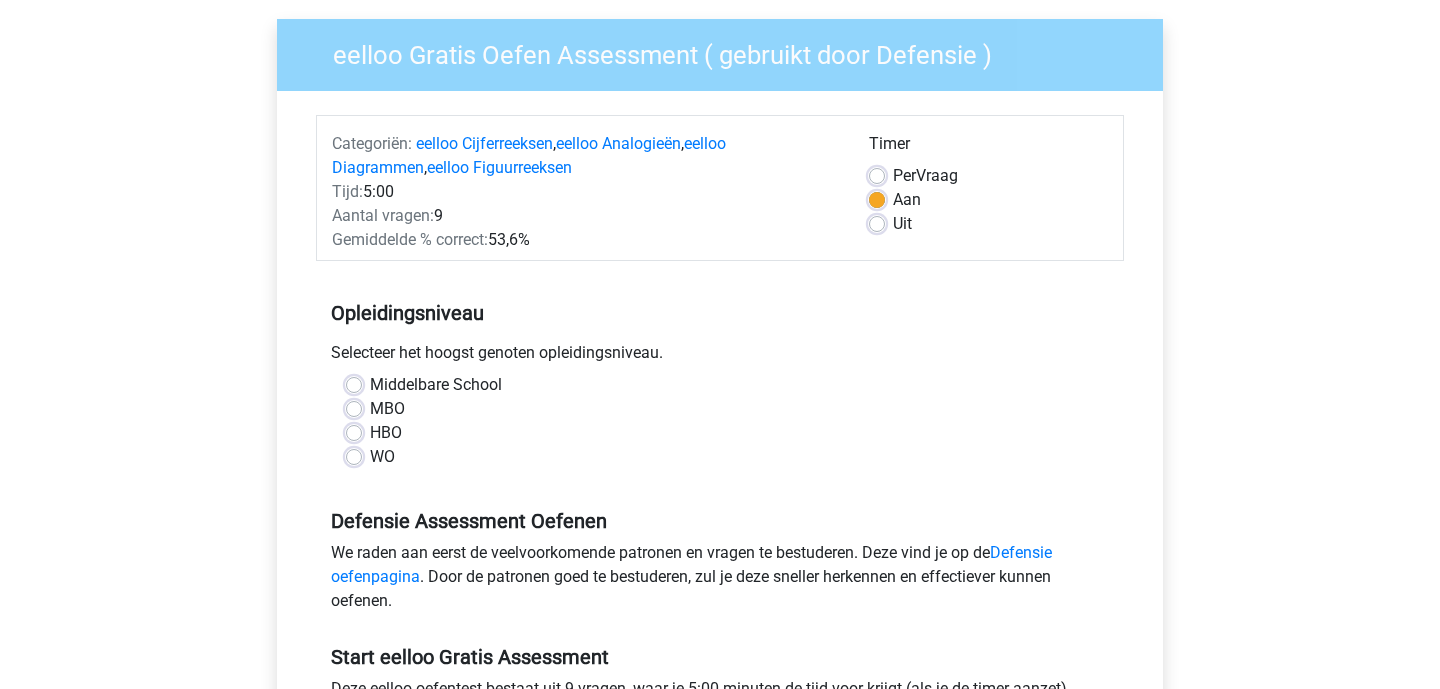 click on "MBO" at bounding box center (387, 409) 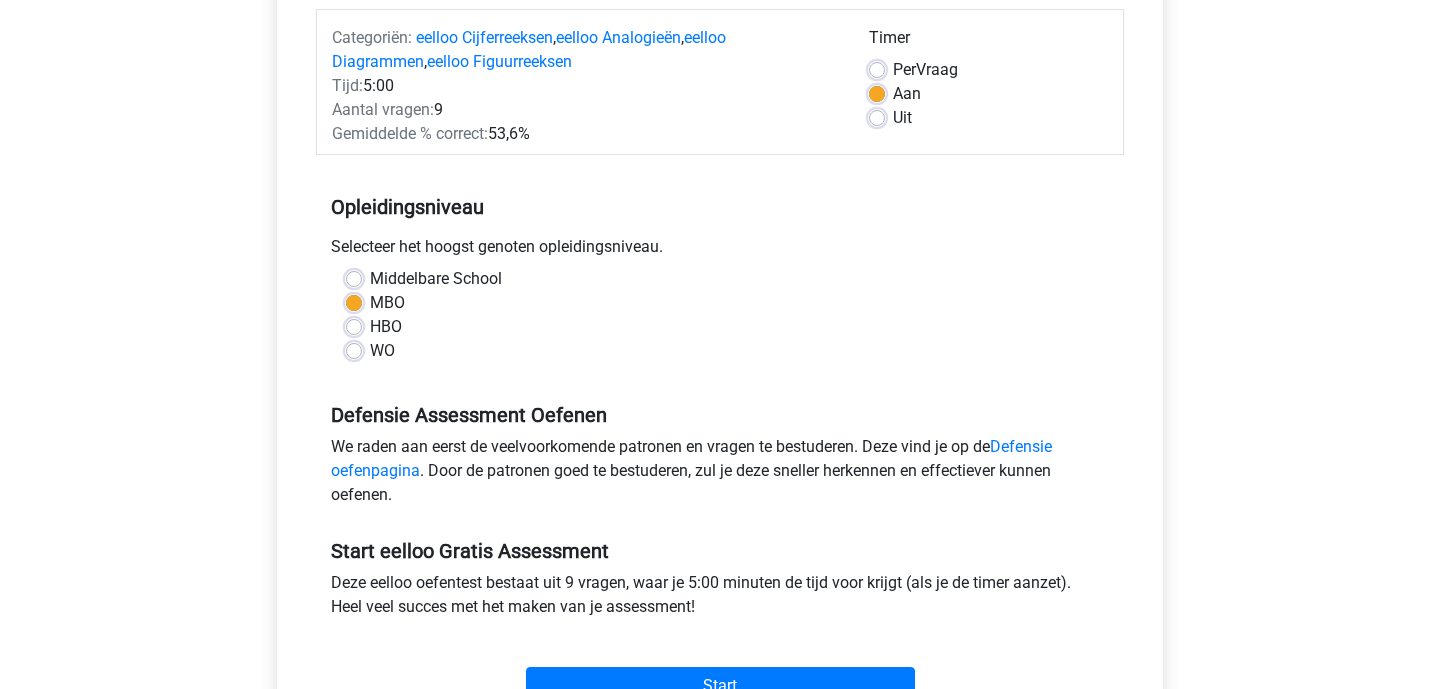 scroll, scrollTop: 300, scrollLeft: 0, axis: vertical 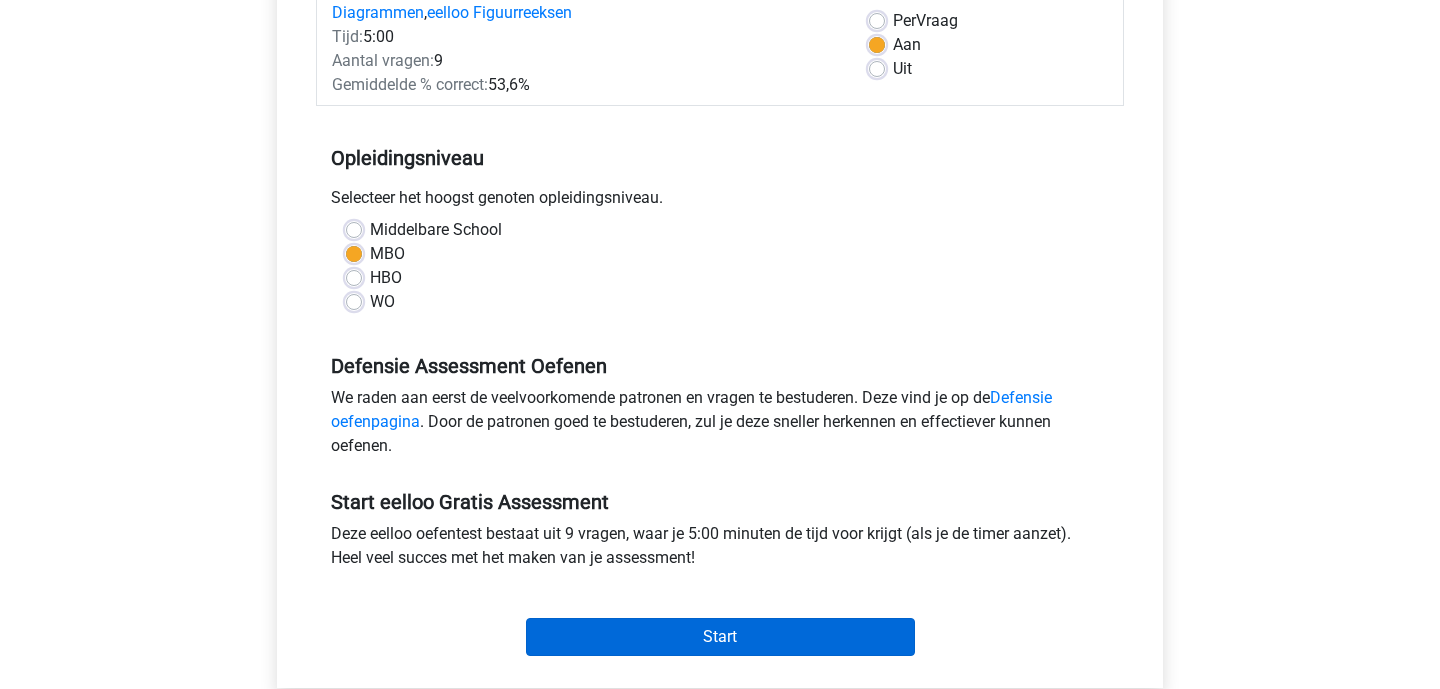 click on "Start" at bounding box center (720, 637) 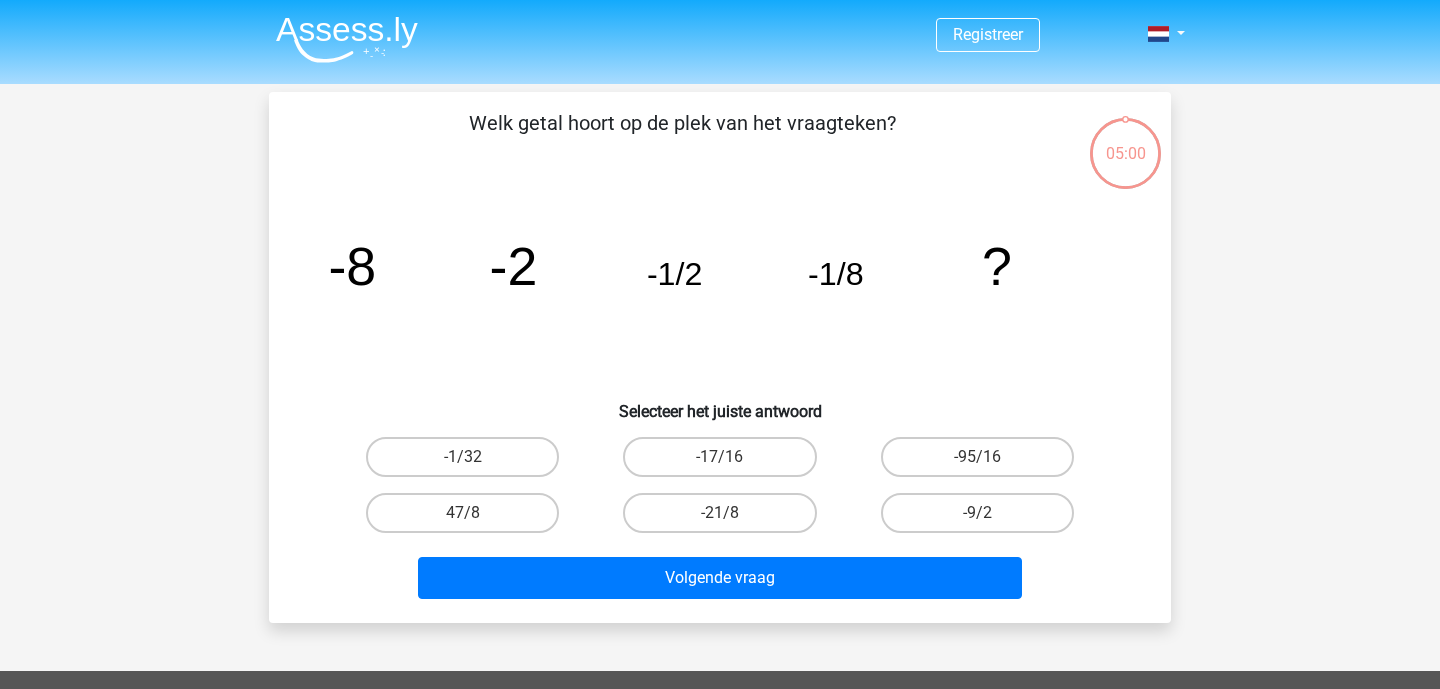 scroll, scrollTop: 0, scrollLeft: 0, axis: both 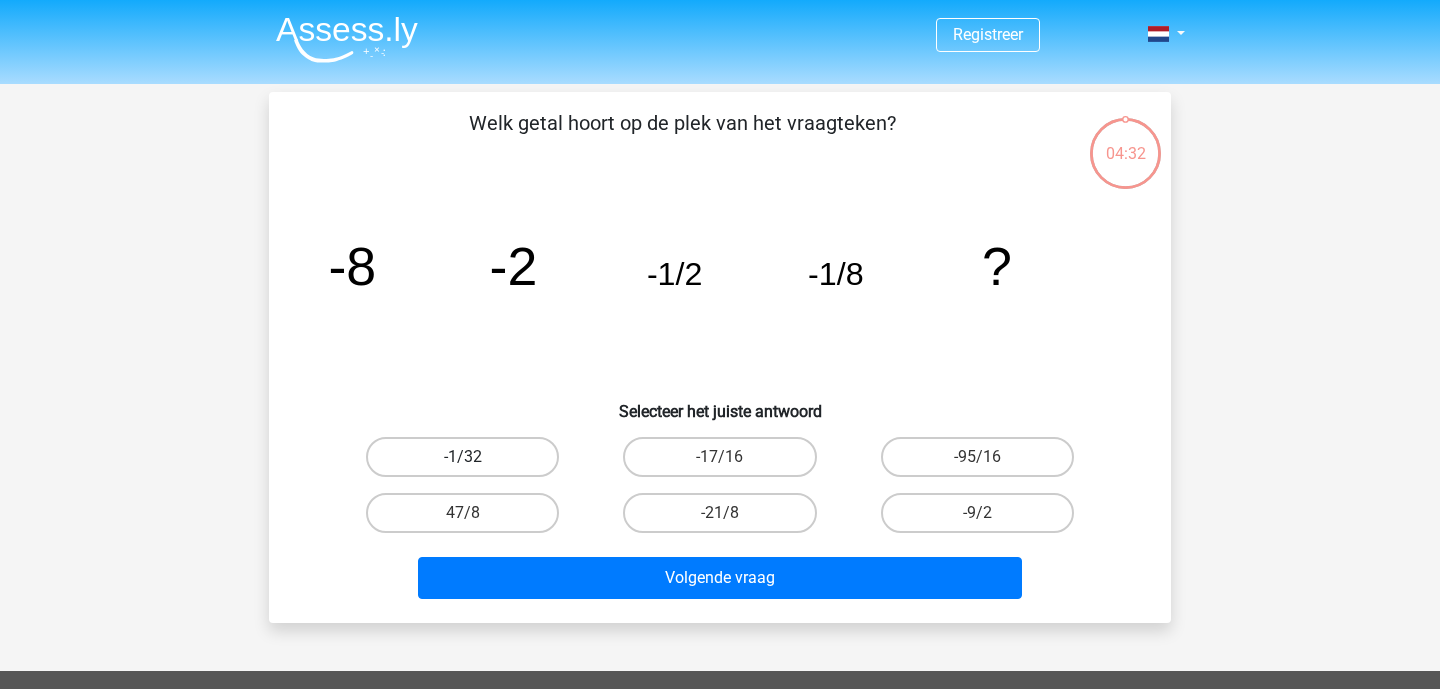 click on "-1/32" at bounding box center (462, 457) 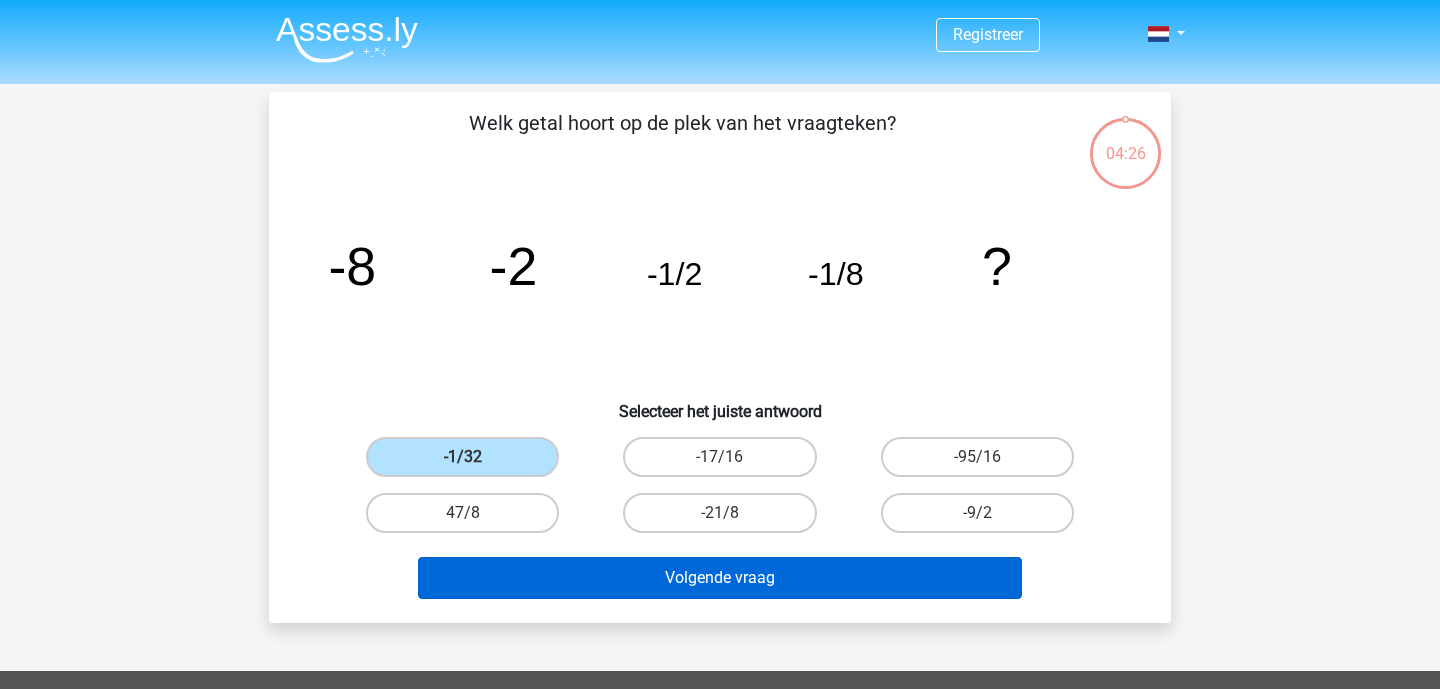 click on "Volgende vraag" at bounding box center (720, 578) 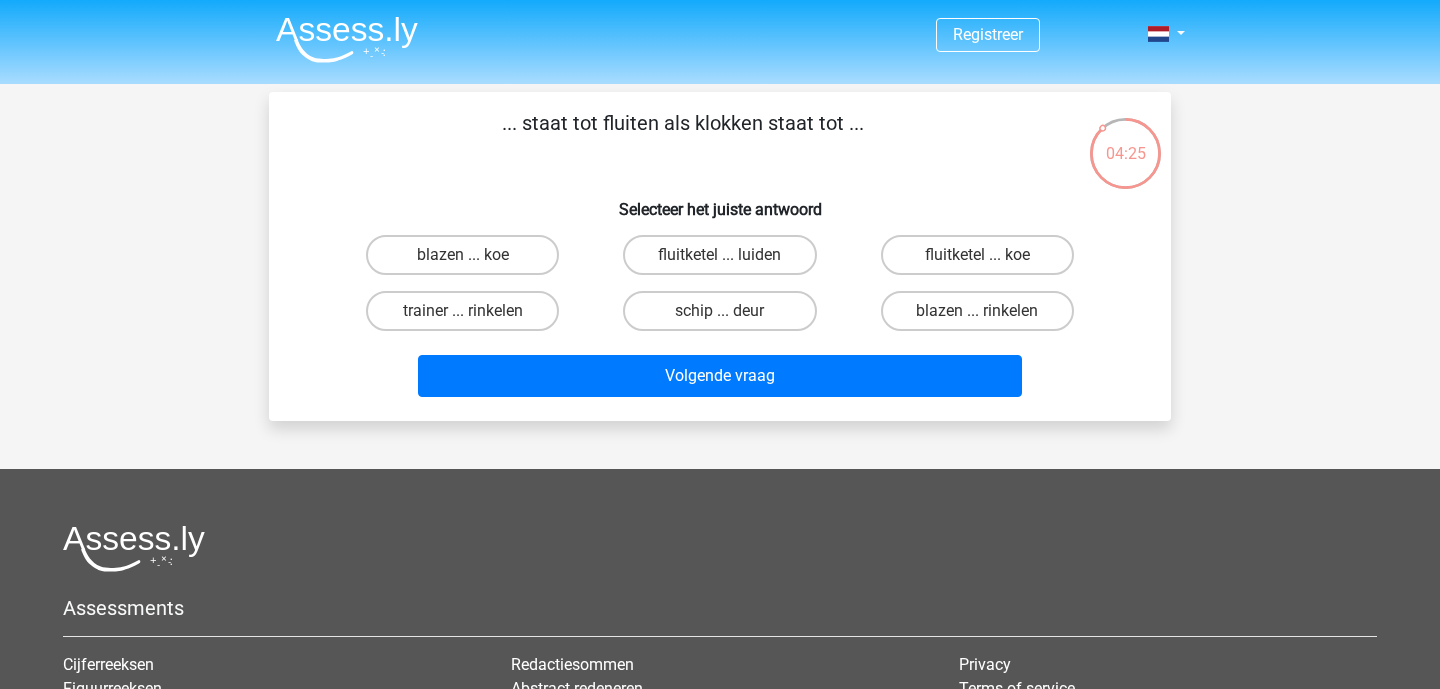 scroll, scrollTop: 0, scrollLeft: 0, axis: both 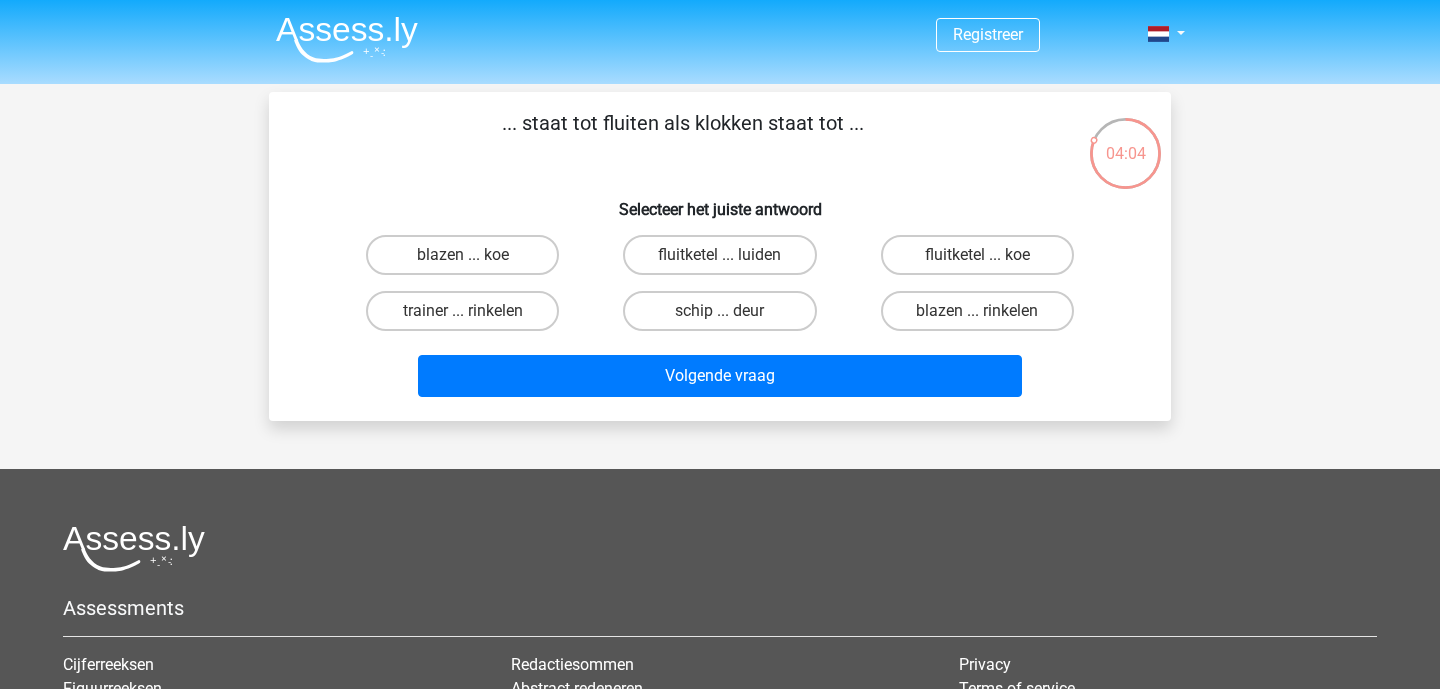 click on "blazen ... rinkelen" at bounding box center [977, 311] 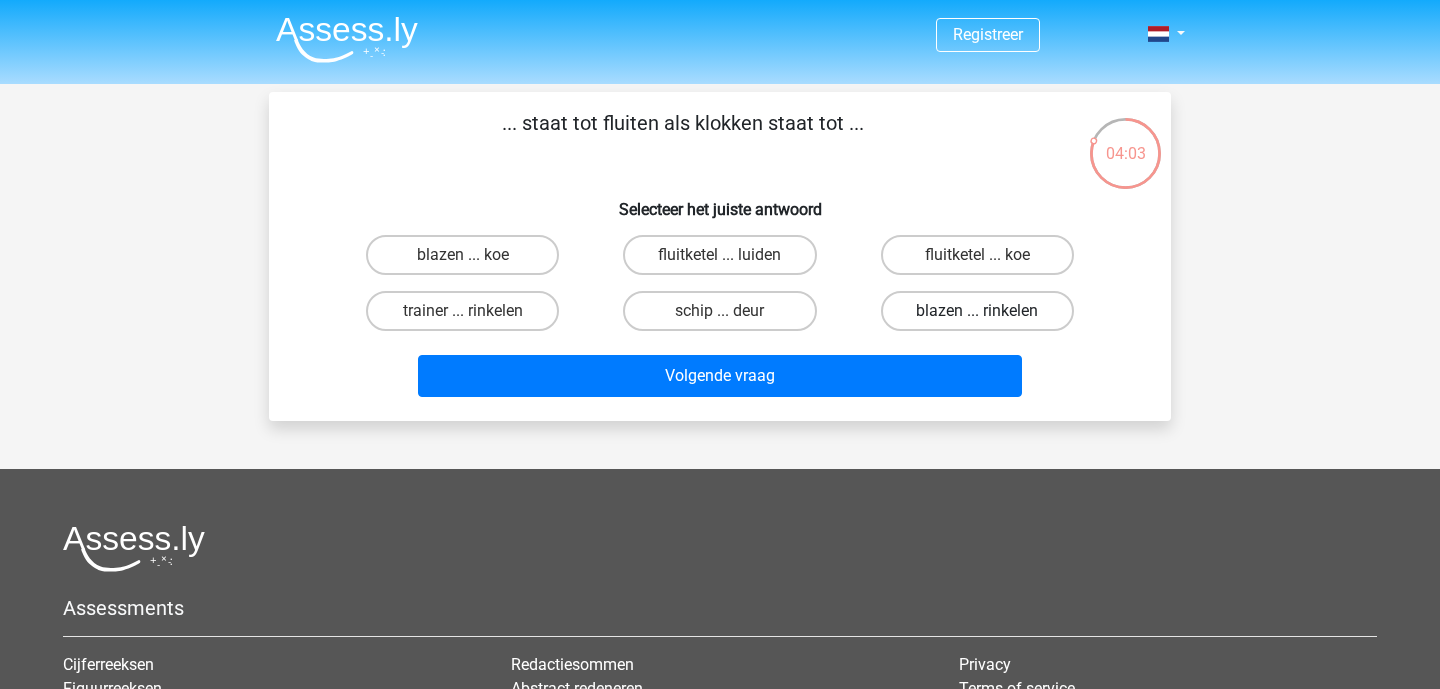 click on "blazen ... rinkelen" at bounding box center [977, 311] 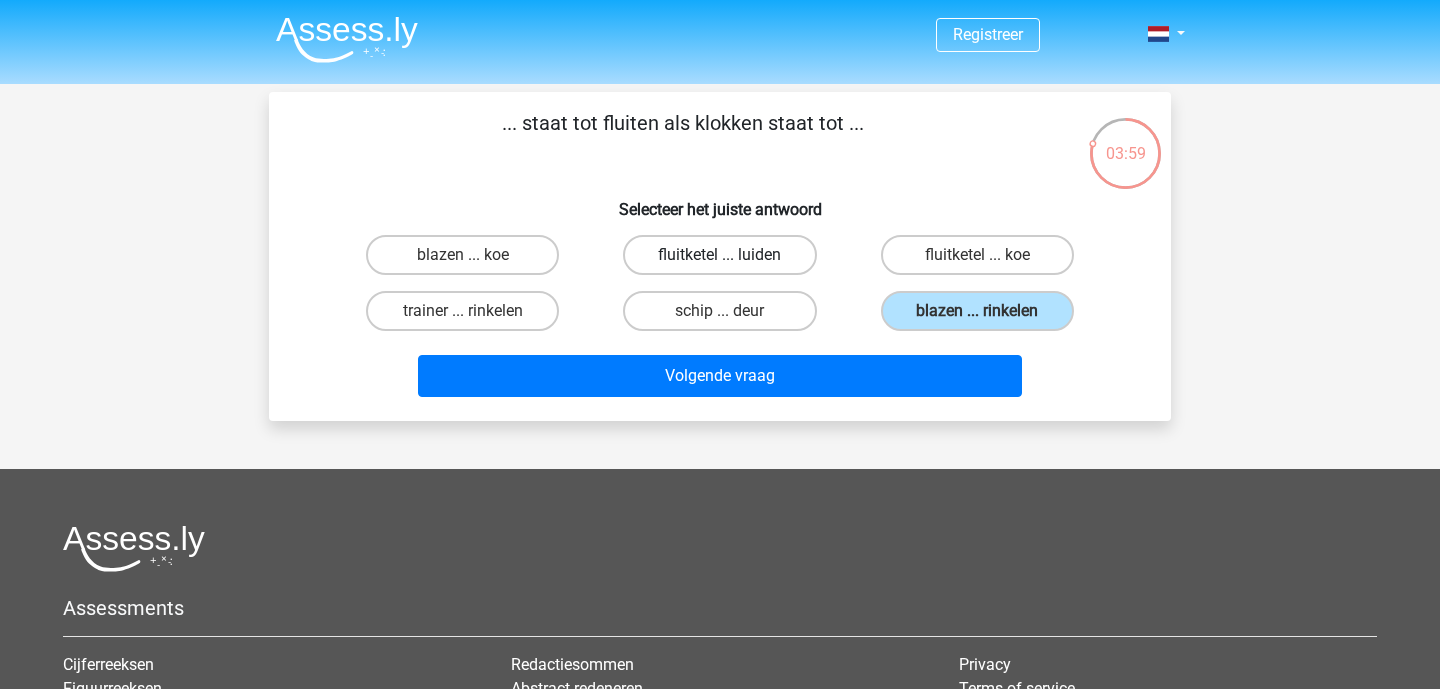 click on "fluitketel ... luiden" at bounding box center [719, 255] 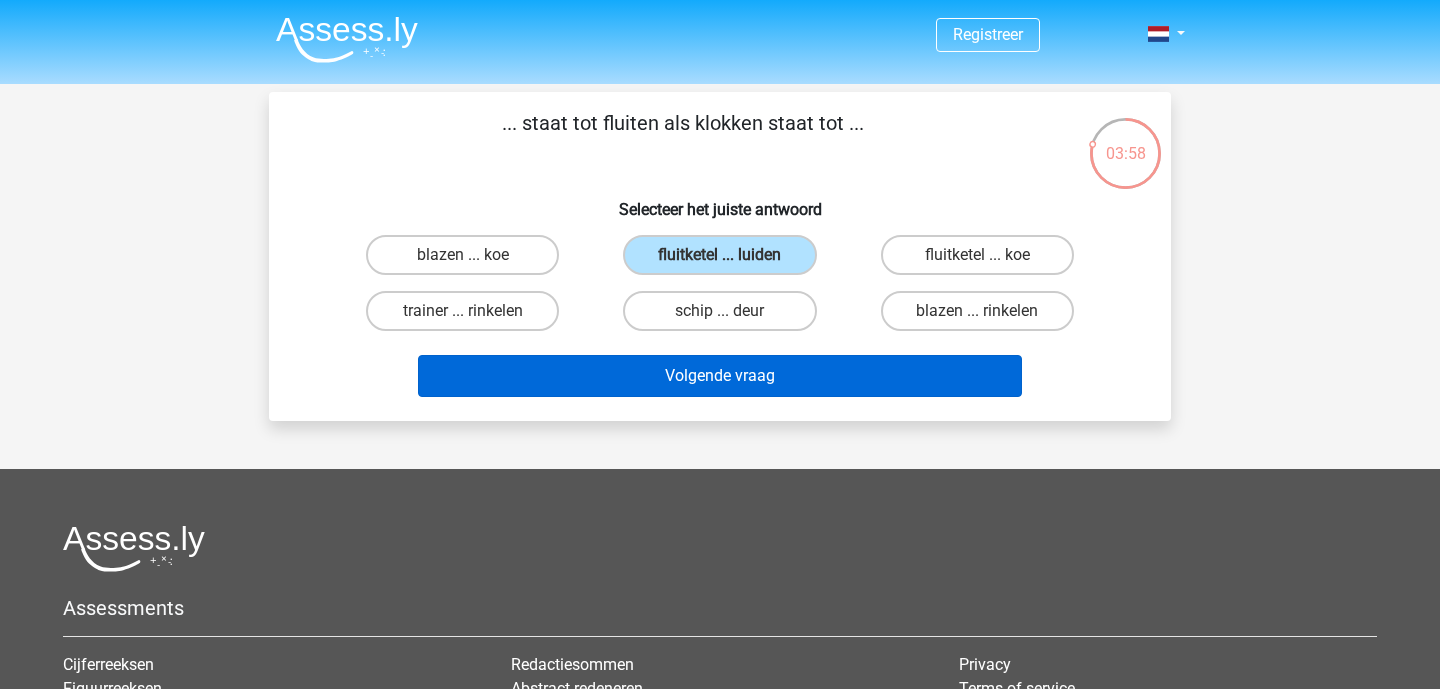 click on "Volgende vraag" at bounding box center (720, 376) 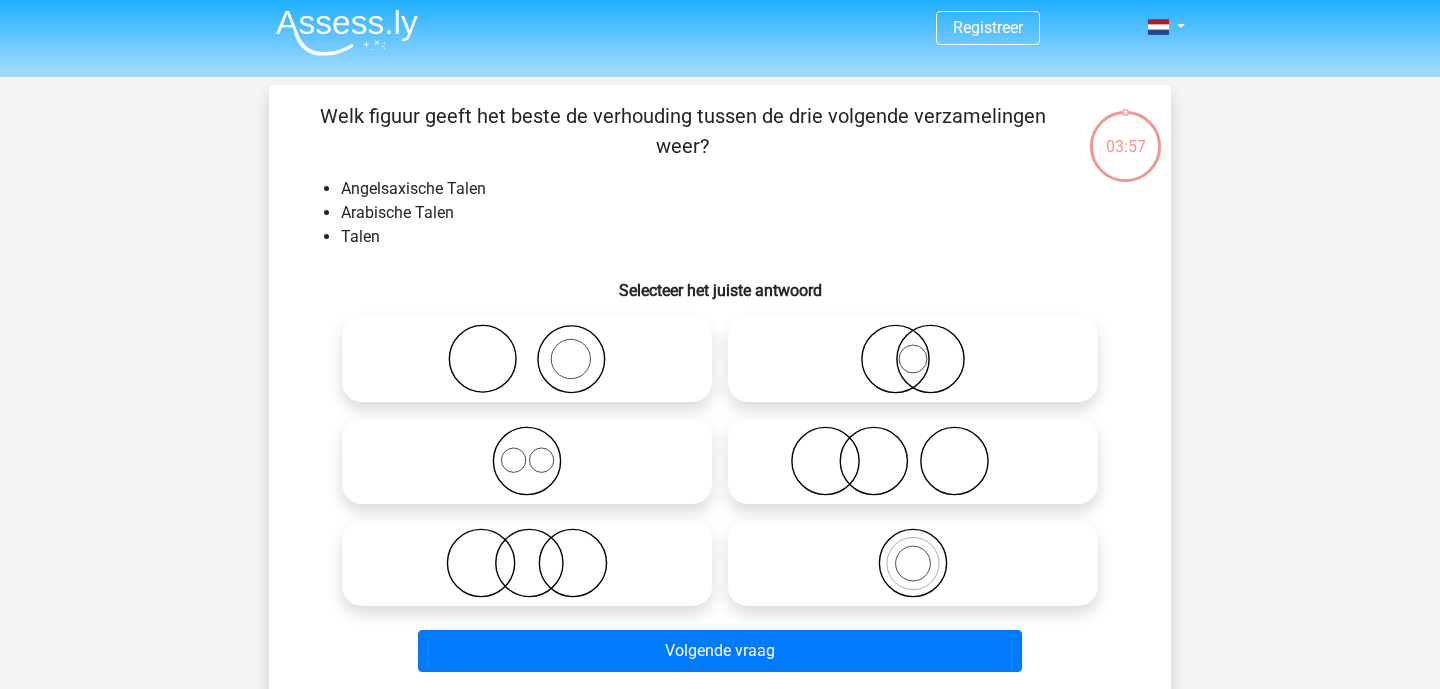 scroll, scrollTop: 0, scrollLeft: 0, axis: both 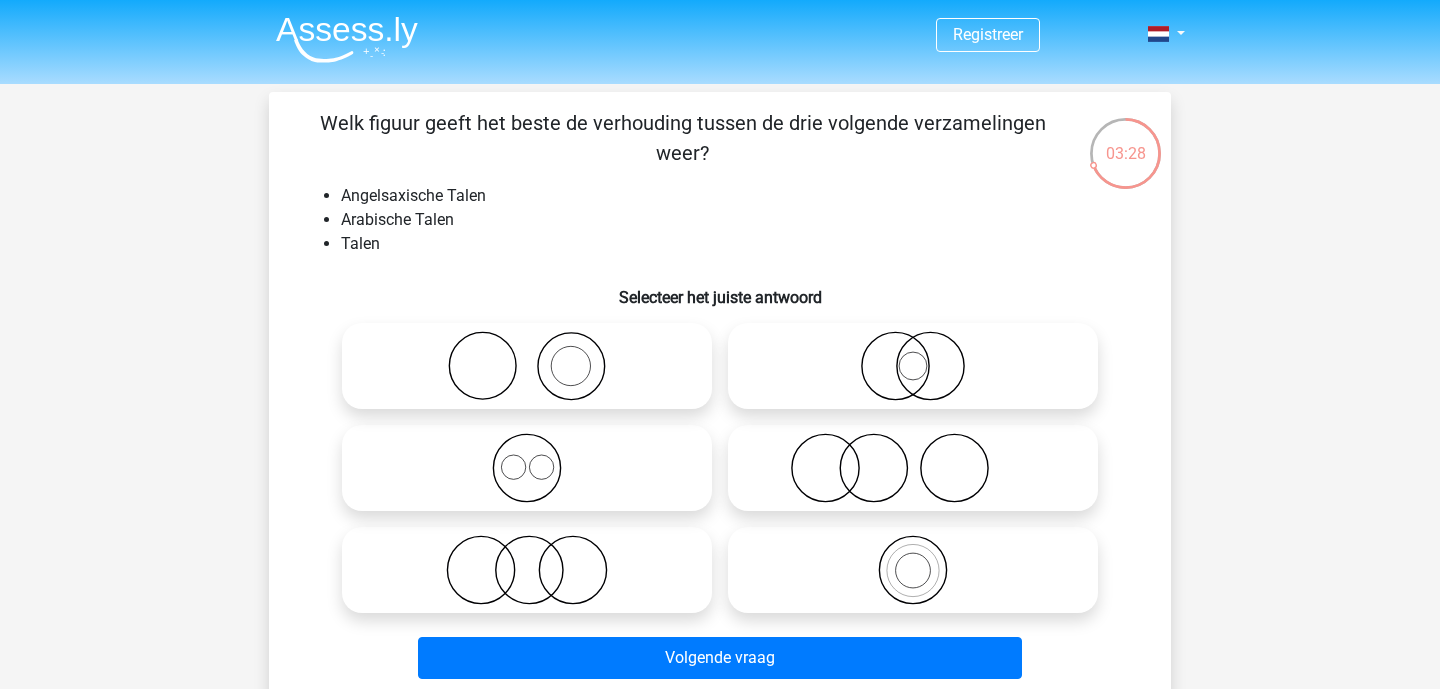 click 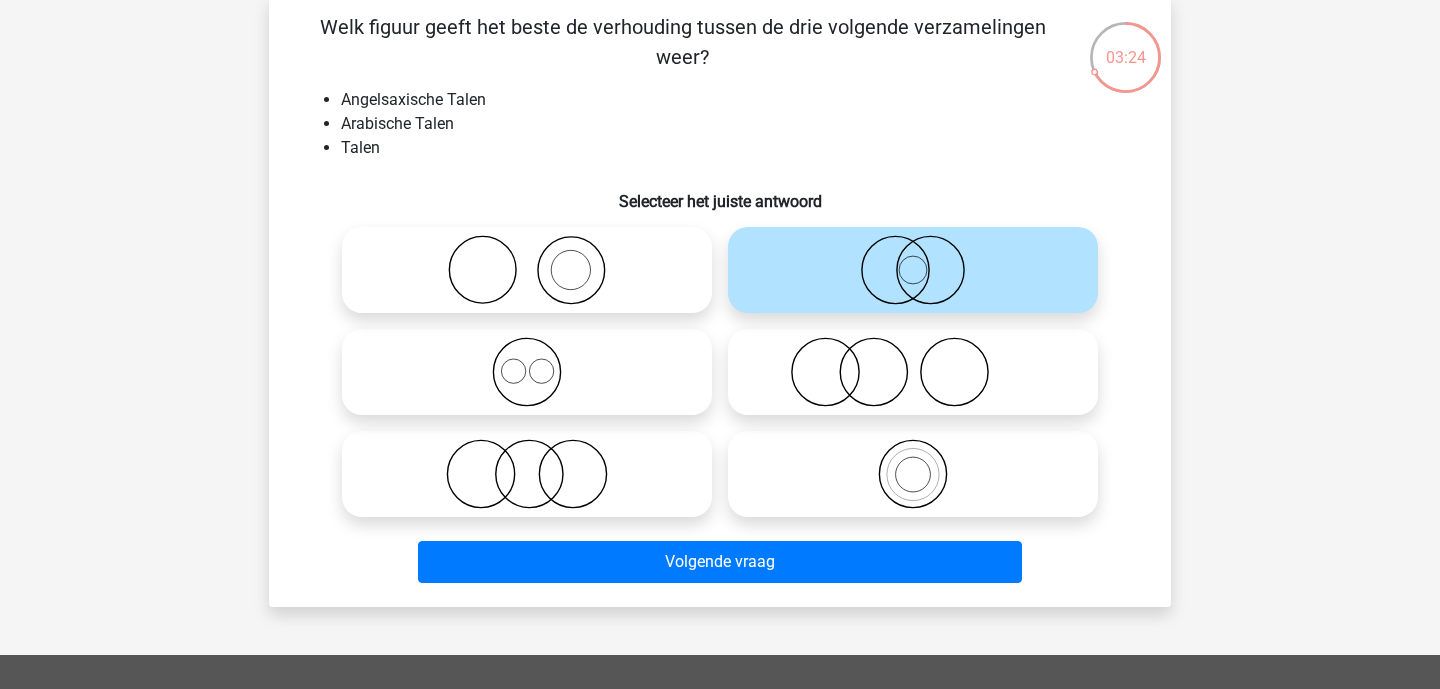 scroll, scrollTop: 106, scrollLeft: 0, axis: vertical 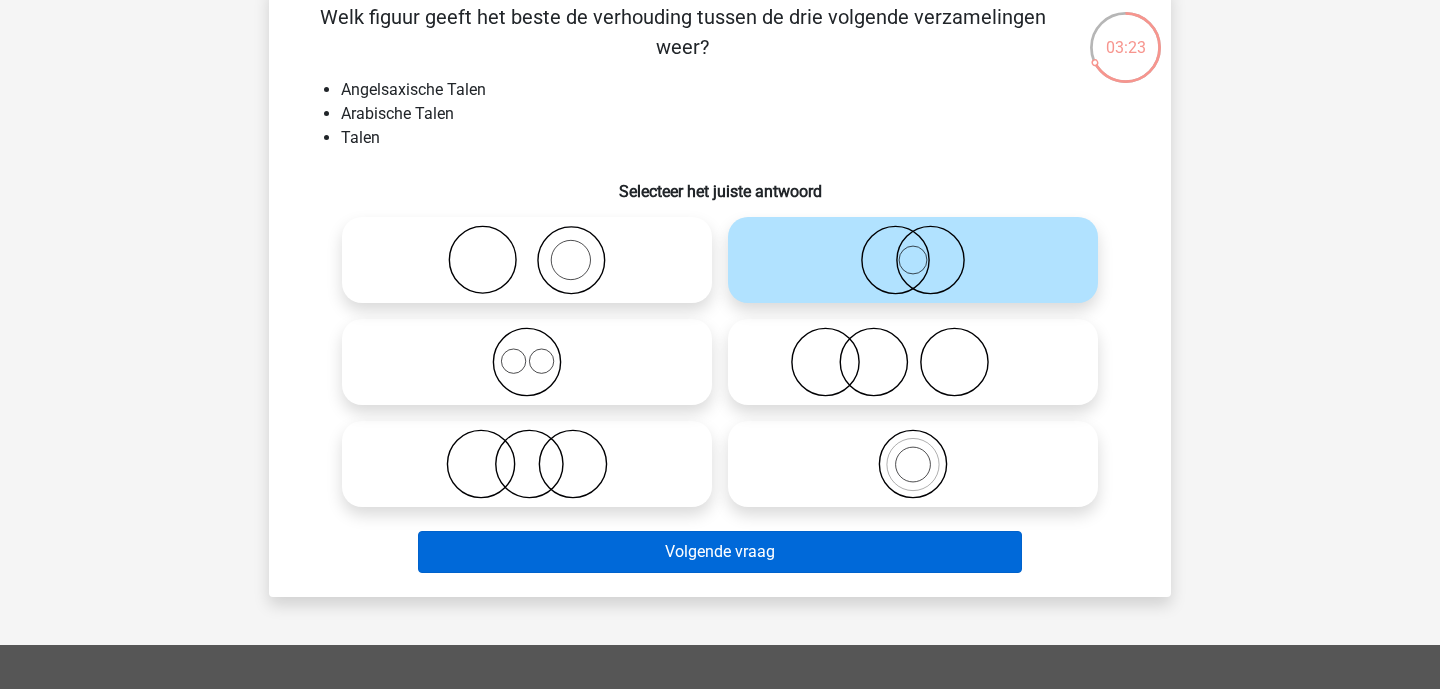 click on "Volgende vraag" at bounding box center (720, 552) 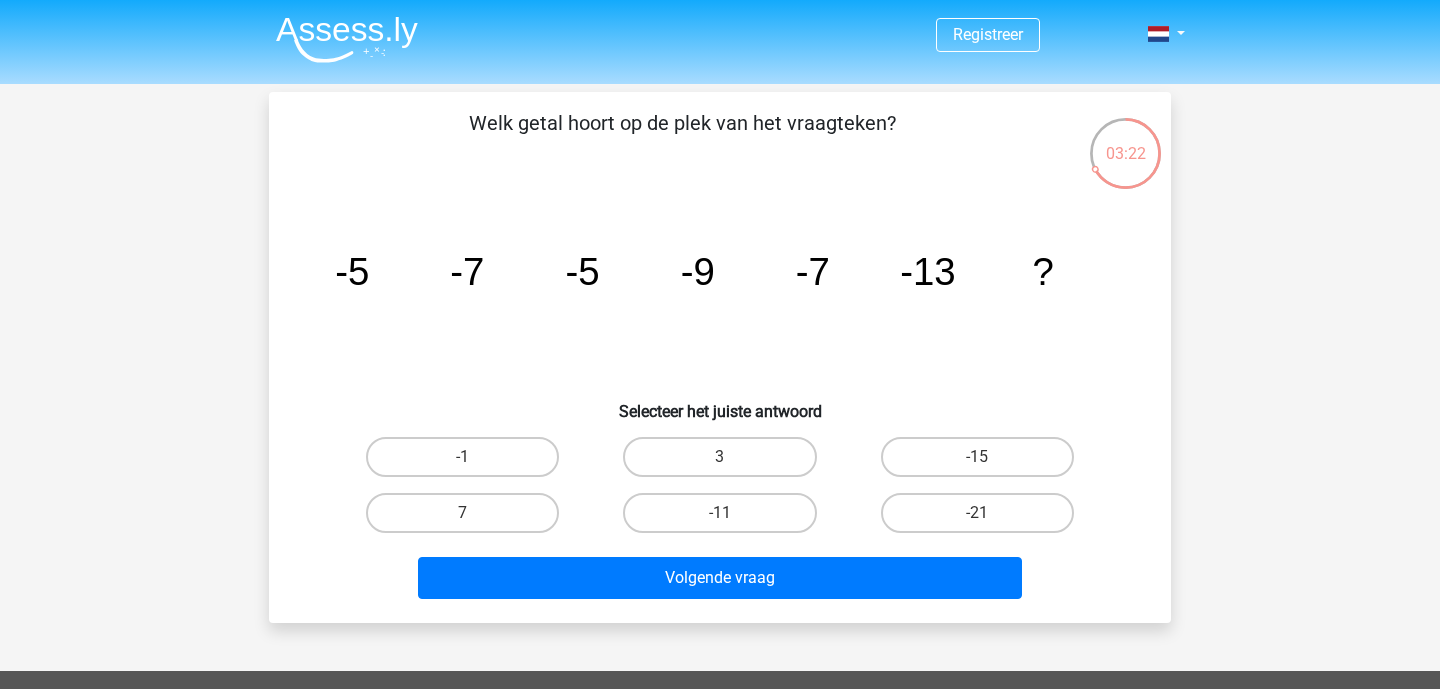 scroll, scrollTop: 0, scrollLeft: 0, axis: both 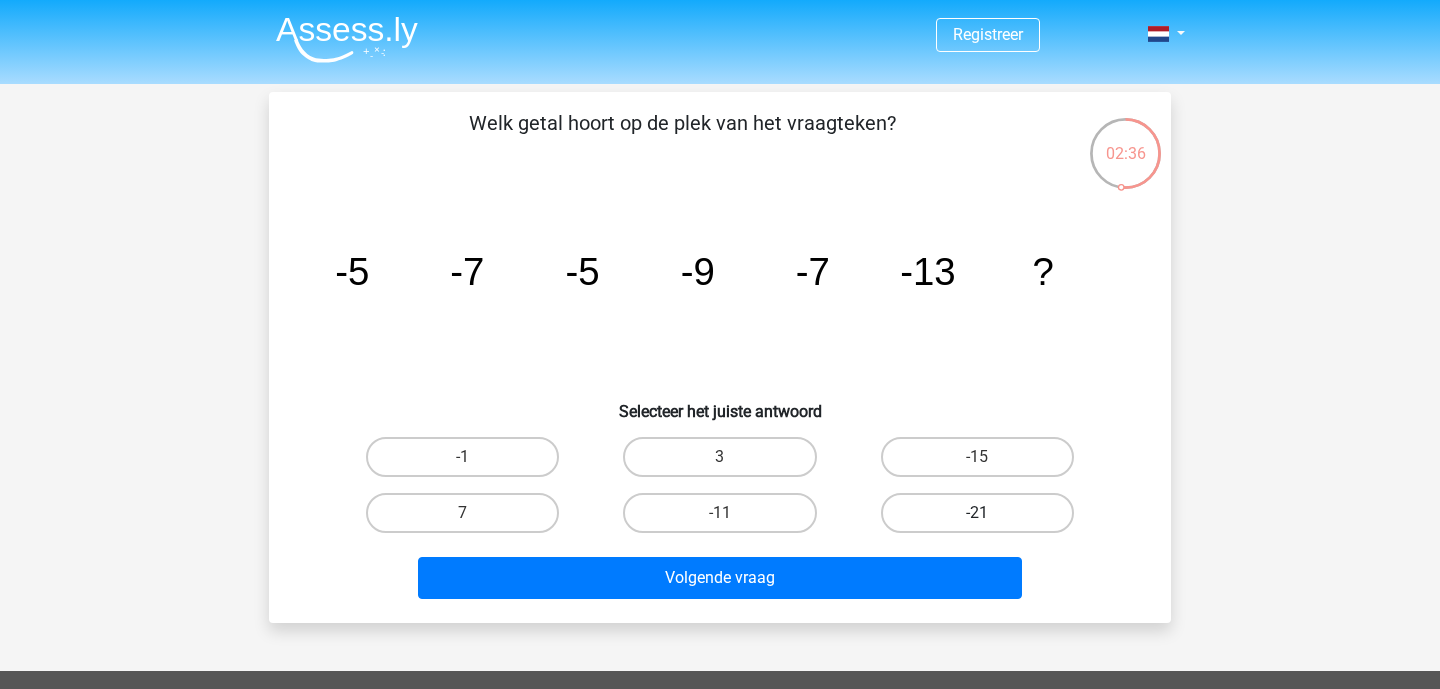 click on "-21" at bounding box center (977, 513) 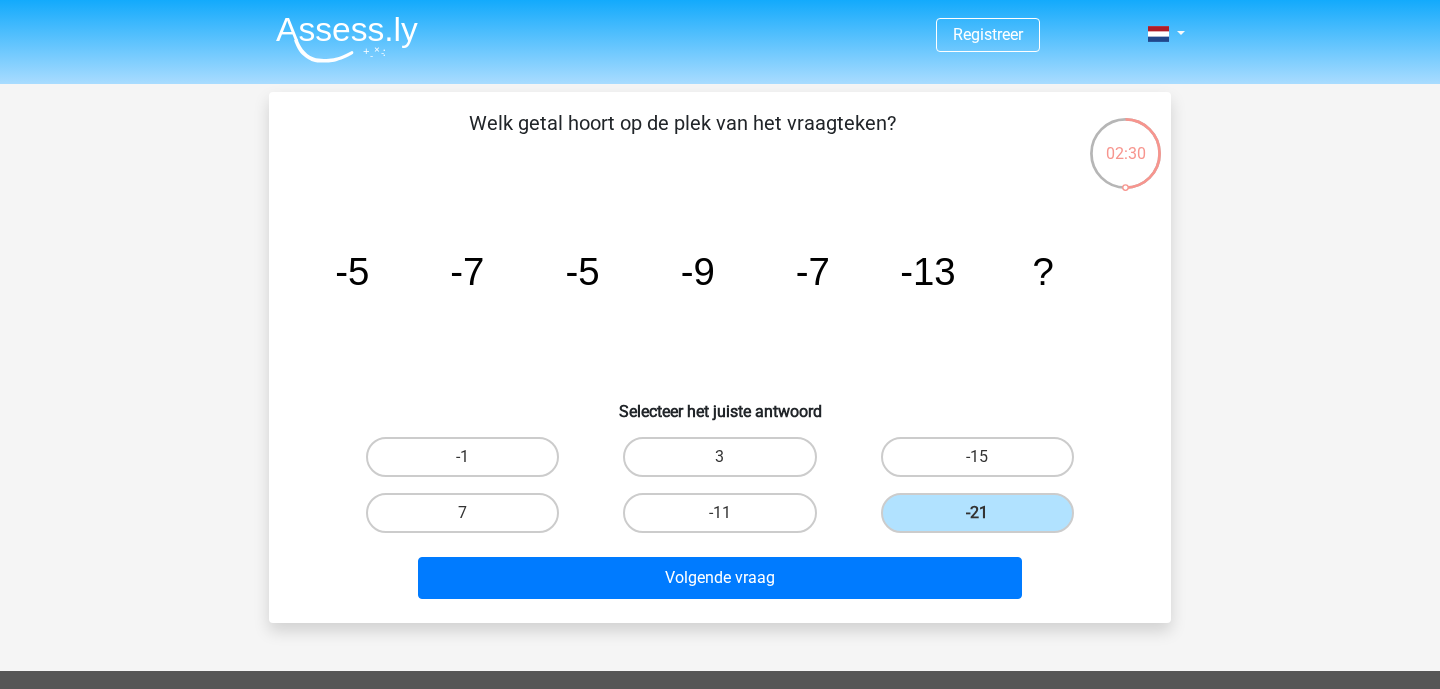 click on "3" at bounding box center (719, 457) 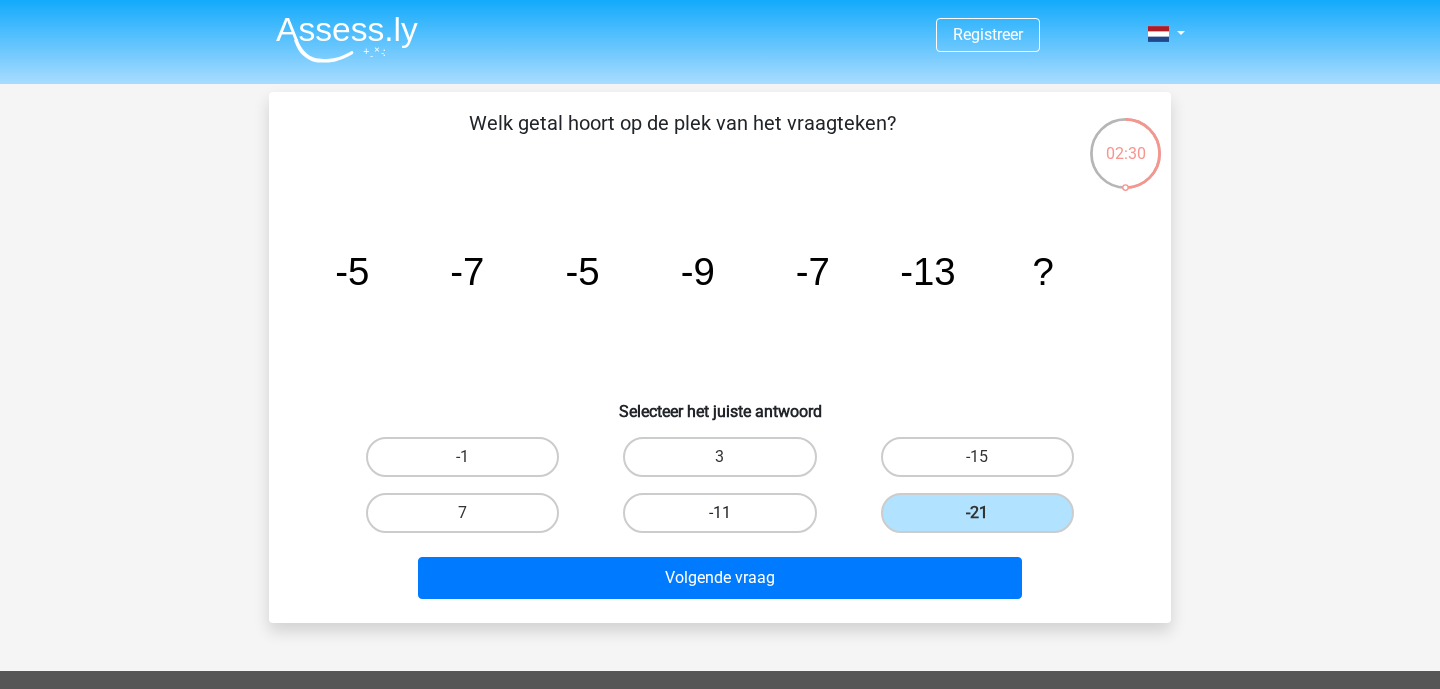 click on "-11" at bounding box center [719, 513] 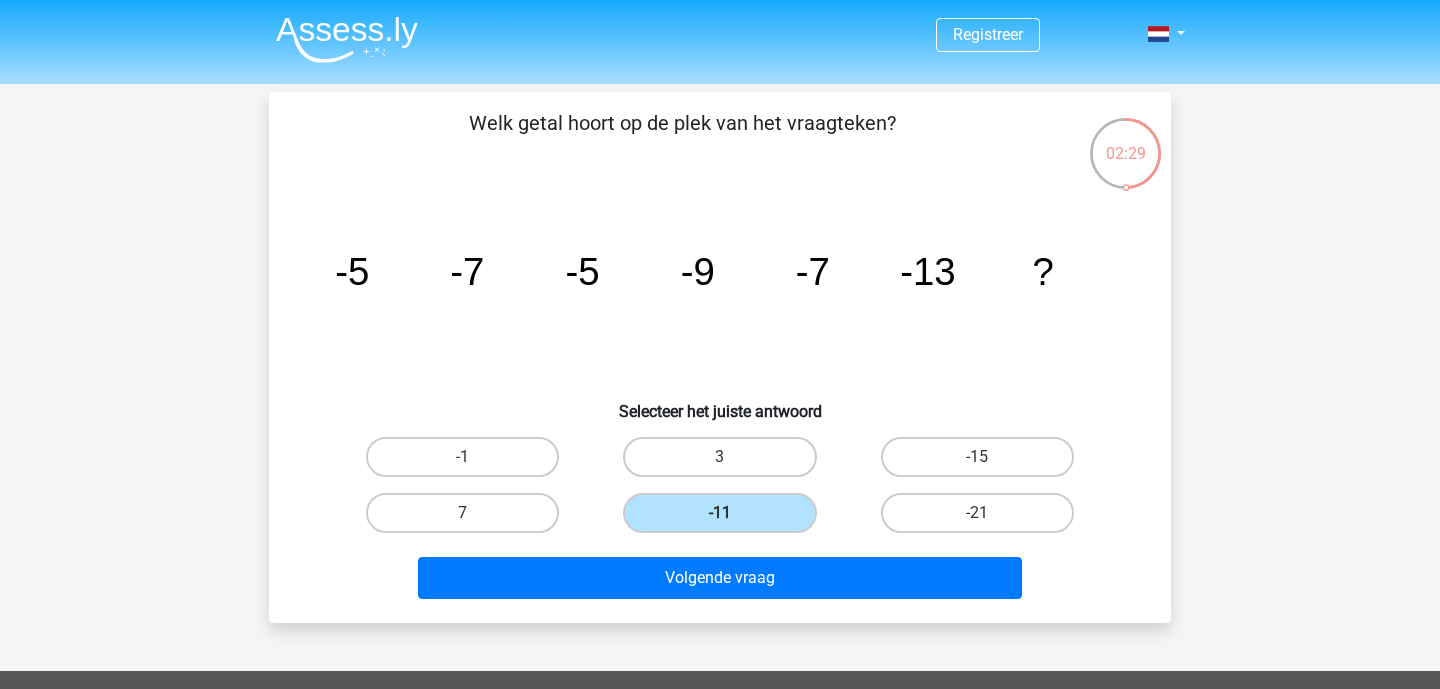 click on "Volgende vraag" at bounding box center [720, 582] 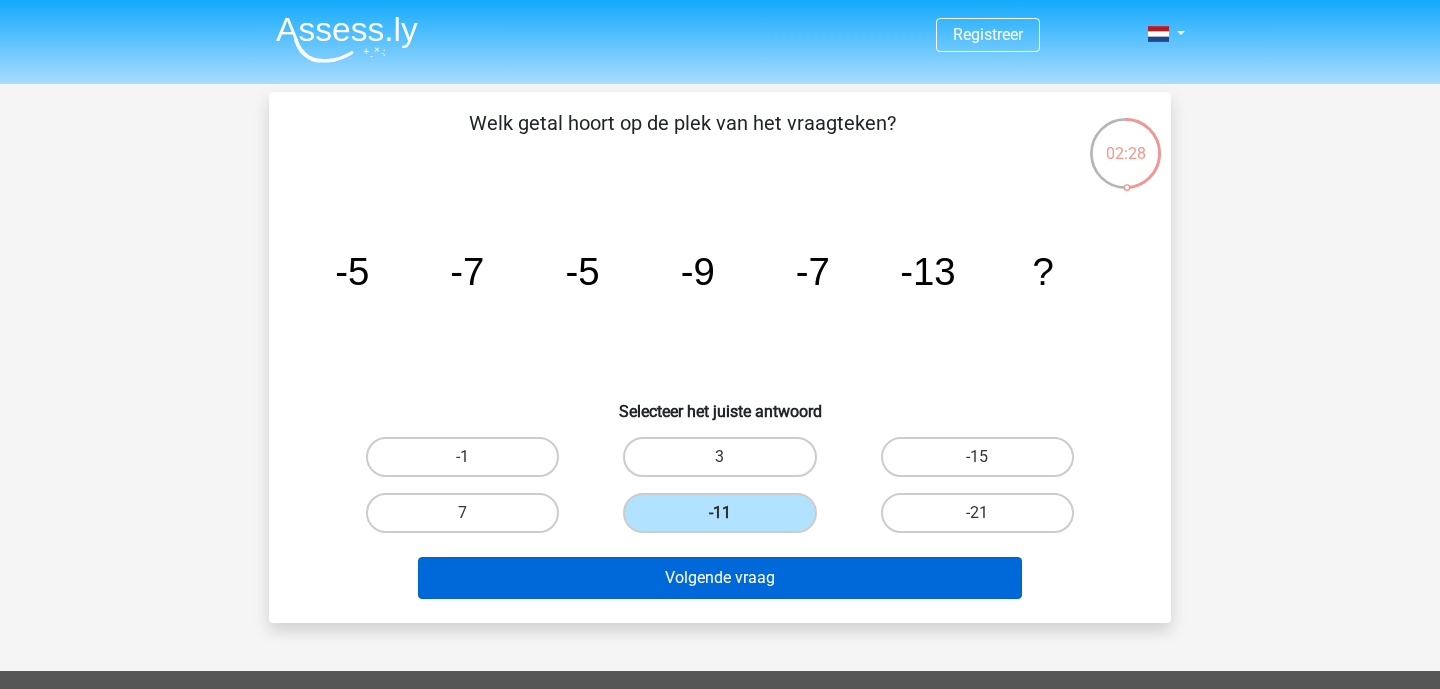 click on "Volgende vraag" at bounding box center [720, 578] 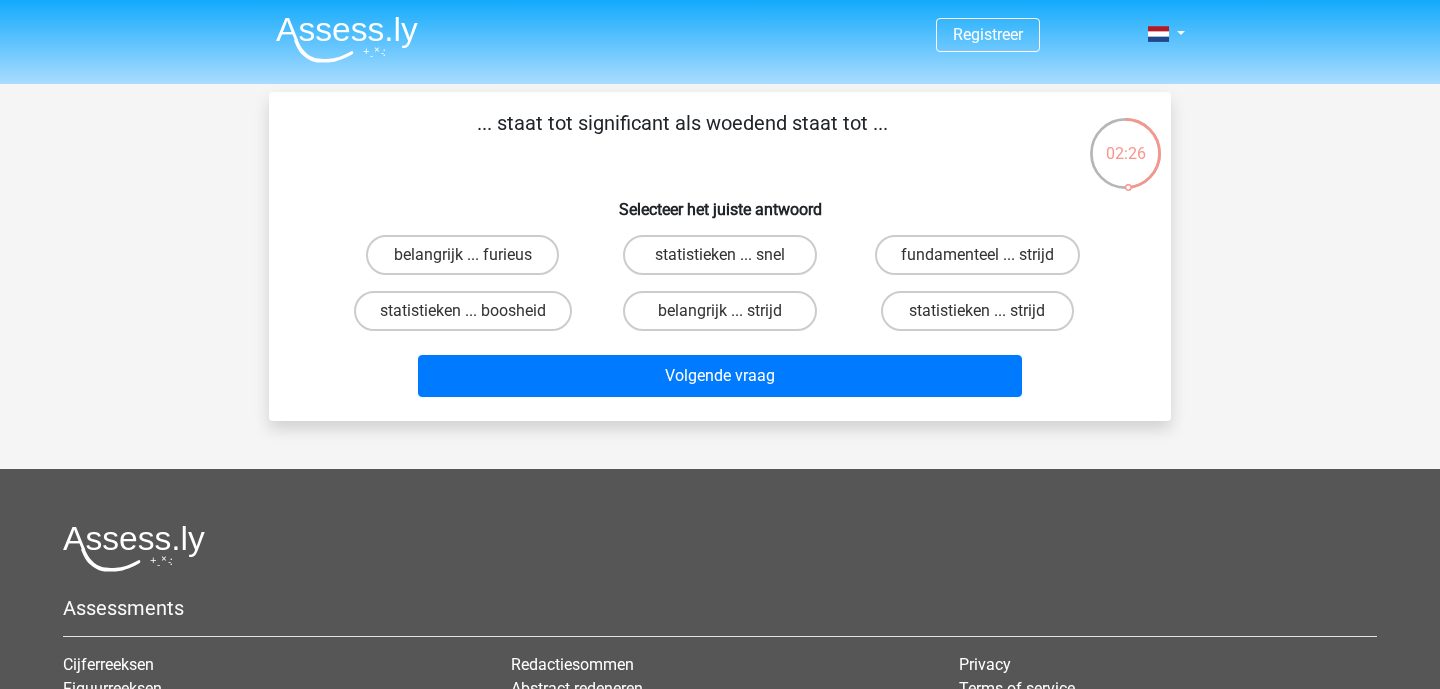 scroll, scrollTop: 0, scrollLeft: 0, axis: both 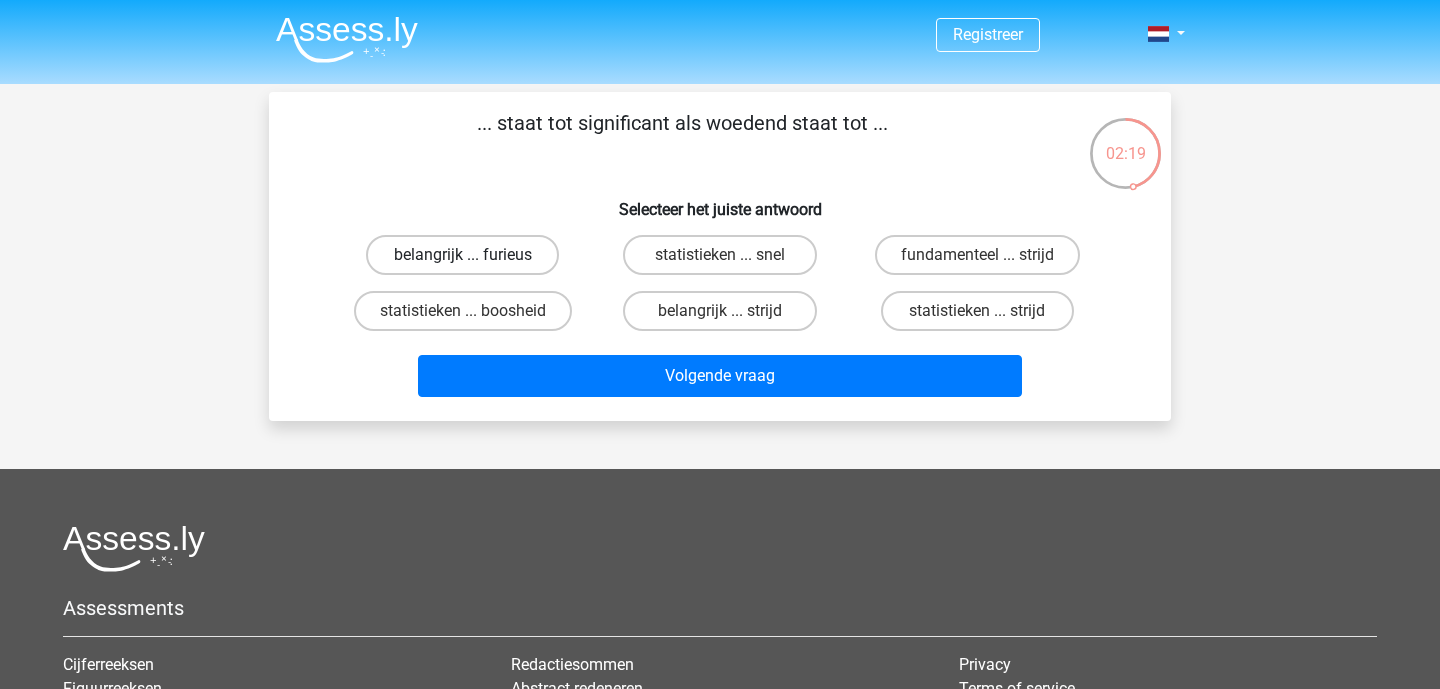 click on "belangrijk ... furieus" at bounding box center [462, 255] 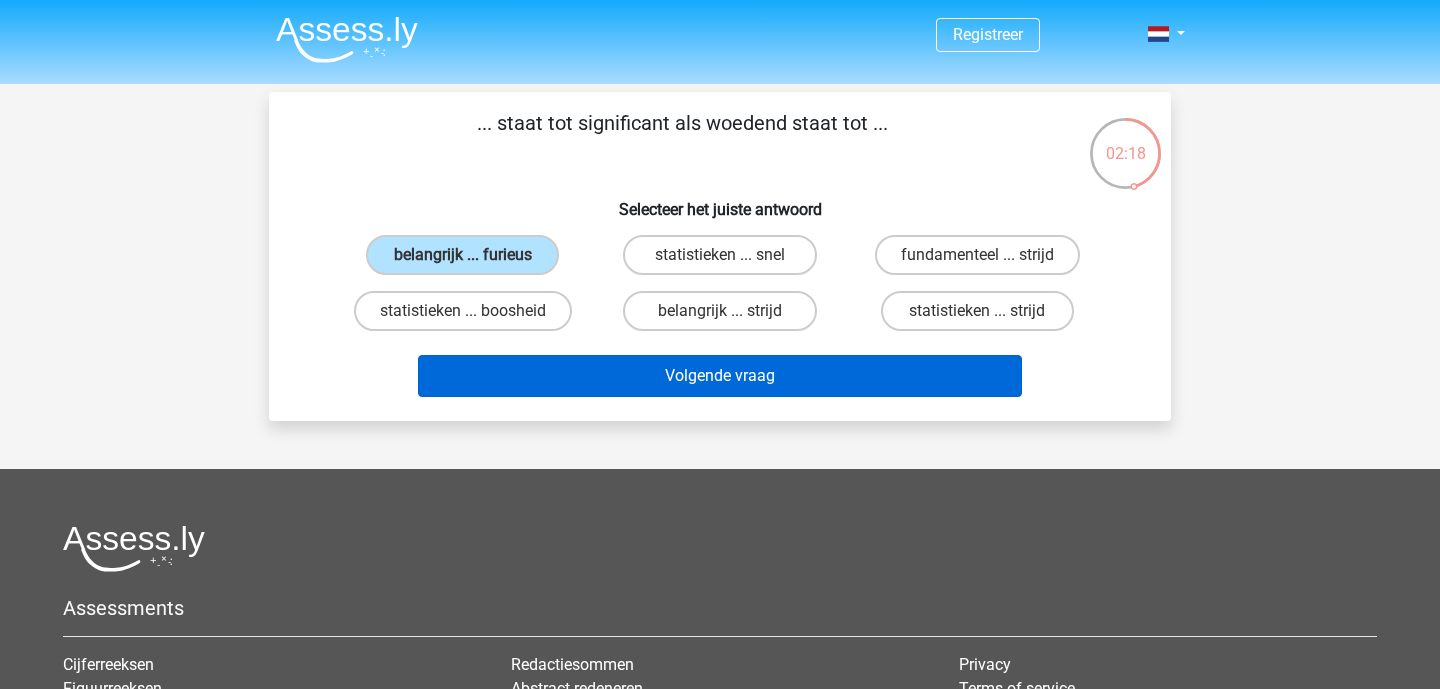click on "Volgende vraag" at bounding box center [720, 376] 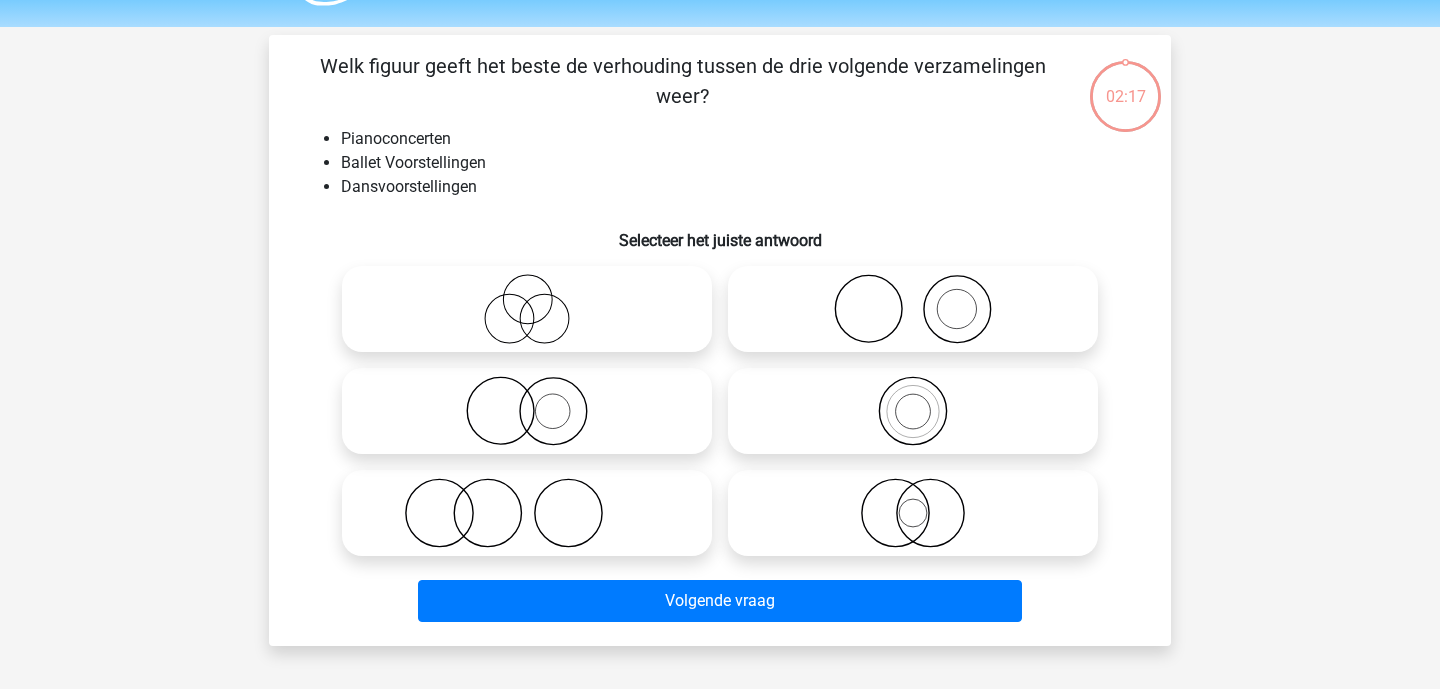 scroll, scrollTop: 55, scrollLeft: 0, axis: vertical 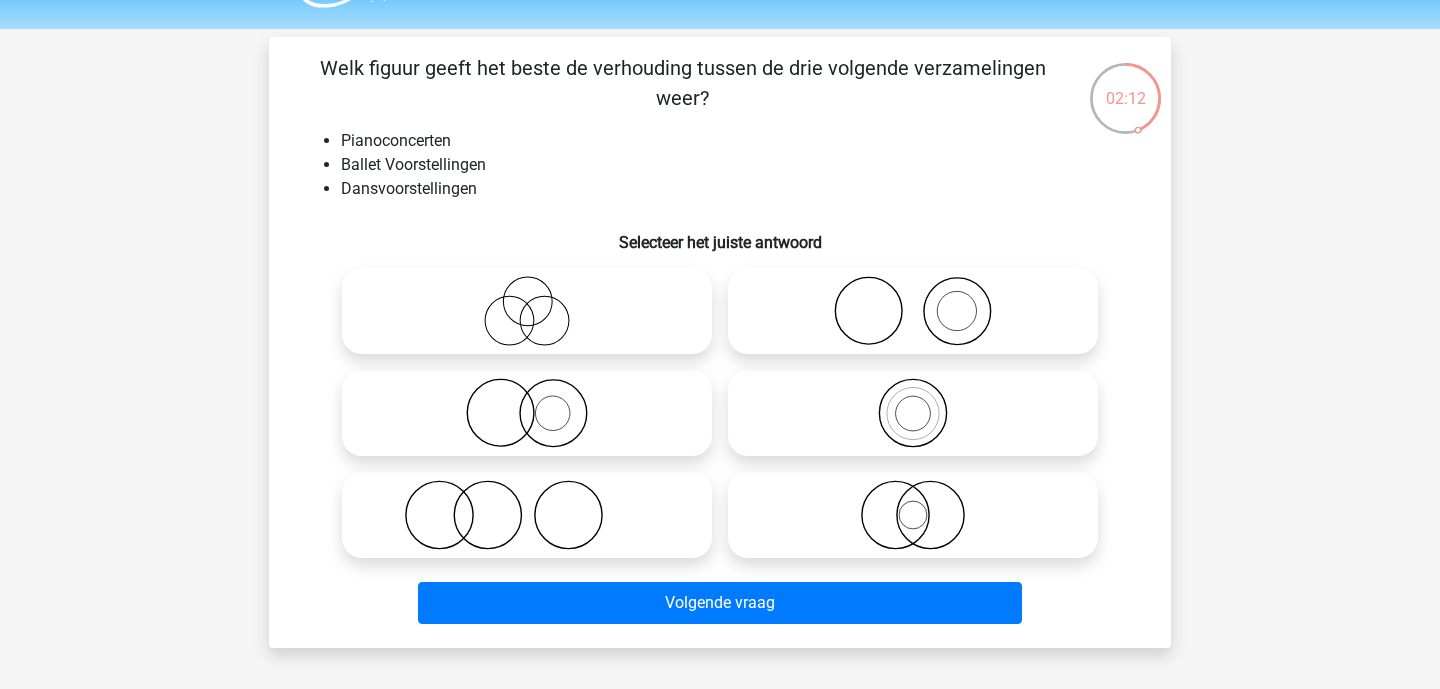 click 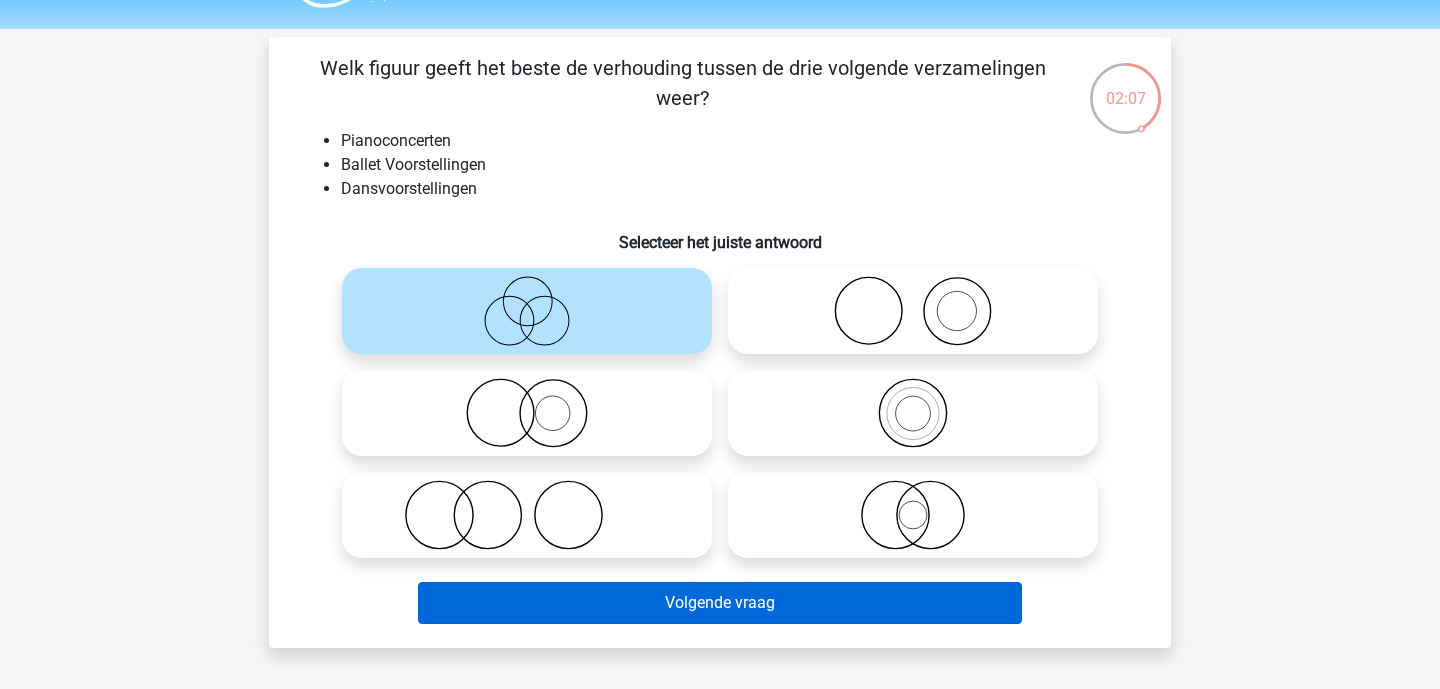 click on "Volgende vraag" at bounding box center (720, 603) 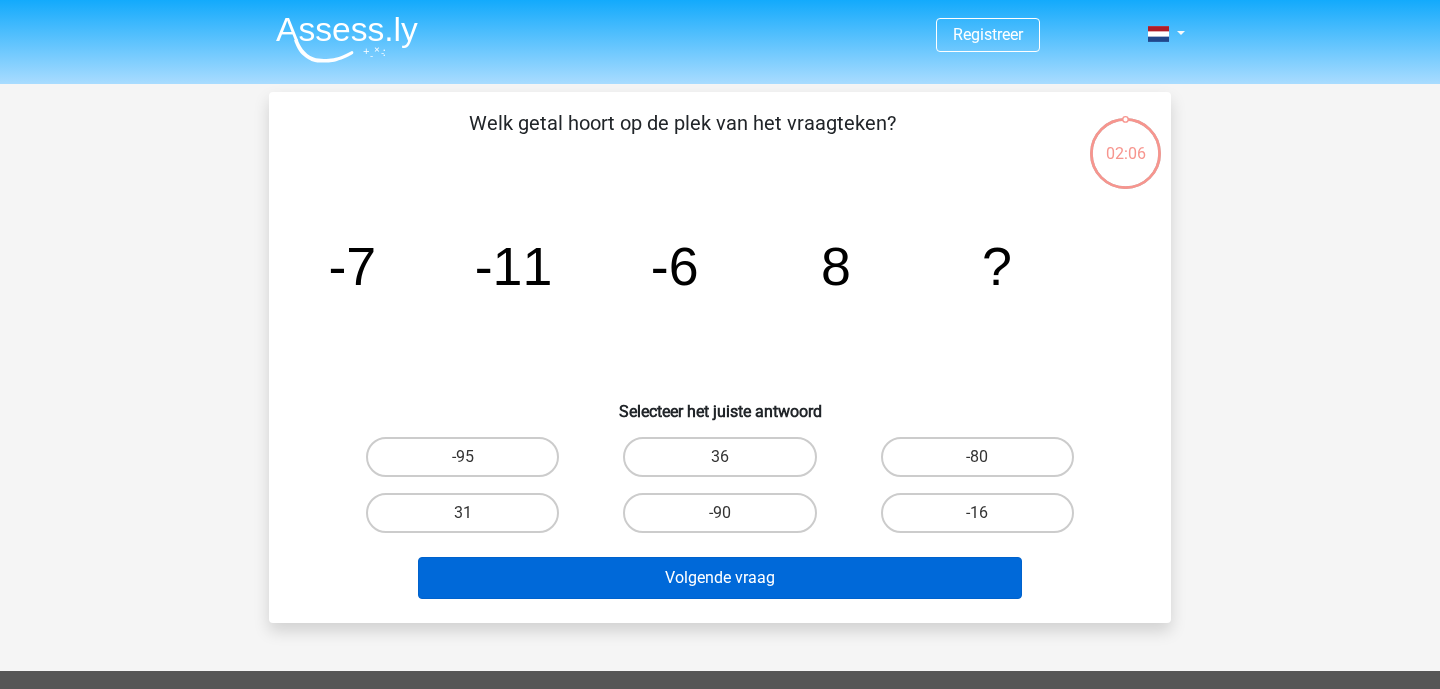 scroll, scrollTop: 0, scrollLeft: 0, axis: both 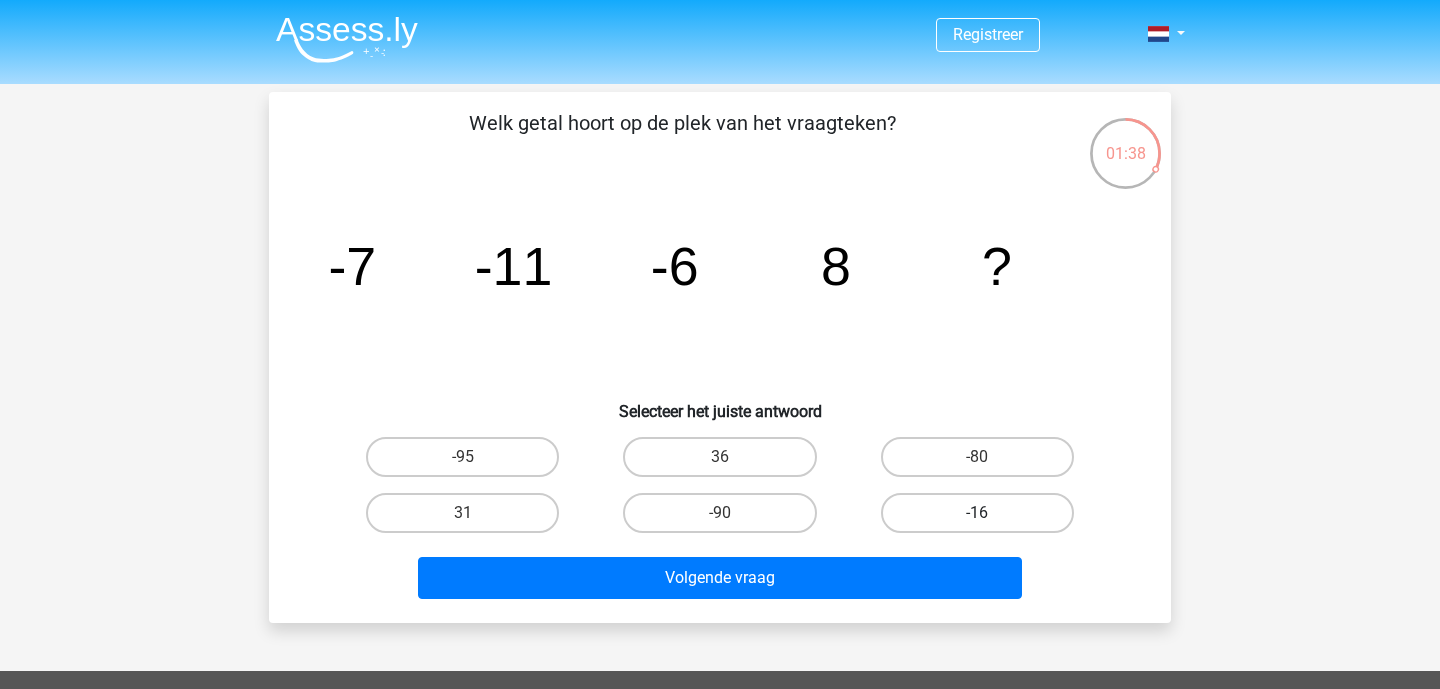 click on "-16" at bounding box center [977, 513] 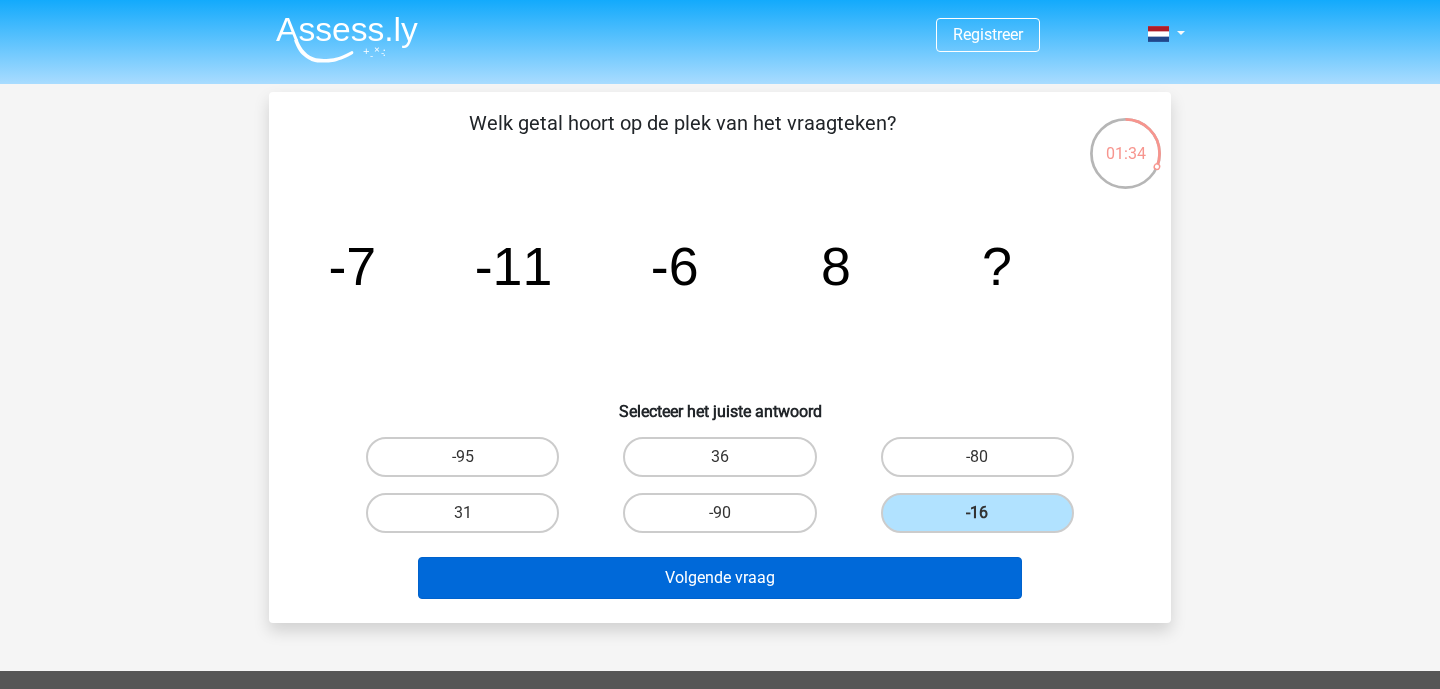click on "Volgende vraag" at bounding box center (720, 578) 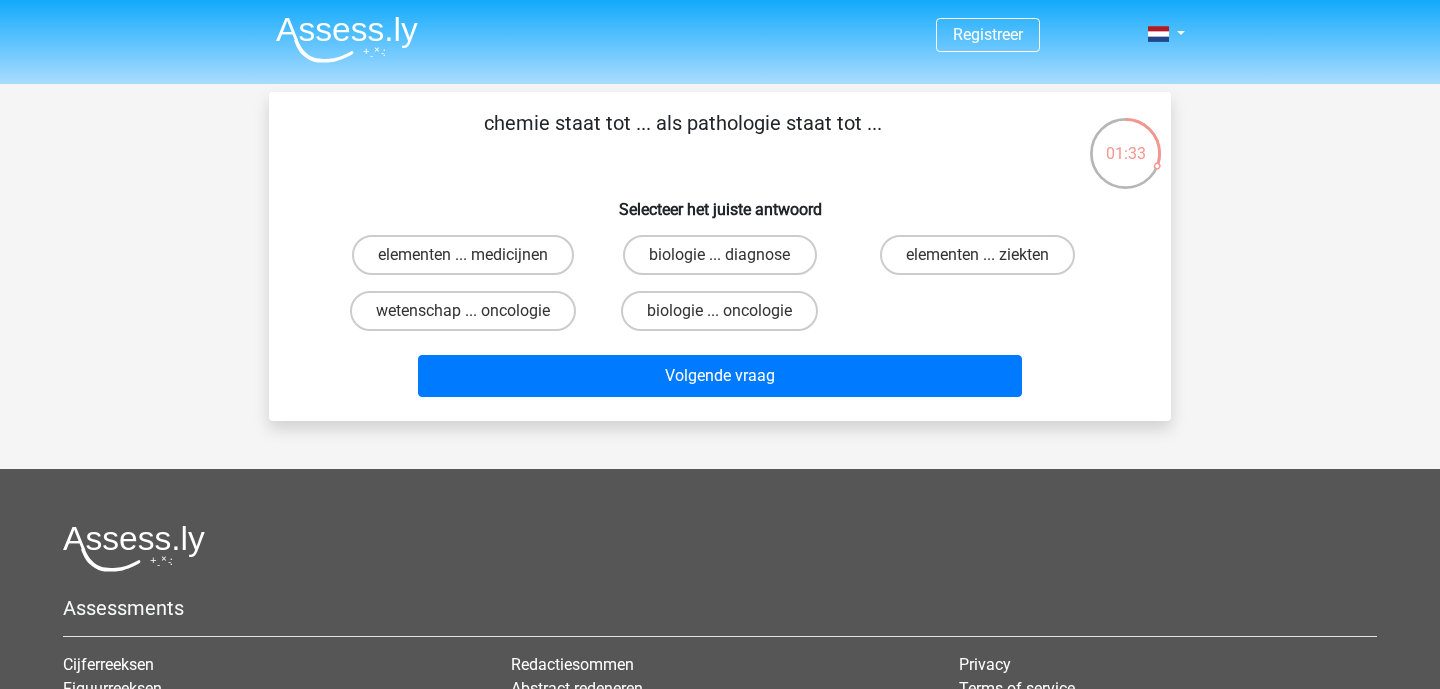 scroll, scrollTop: 0, scrollLeft: 0, axis: both 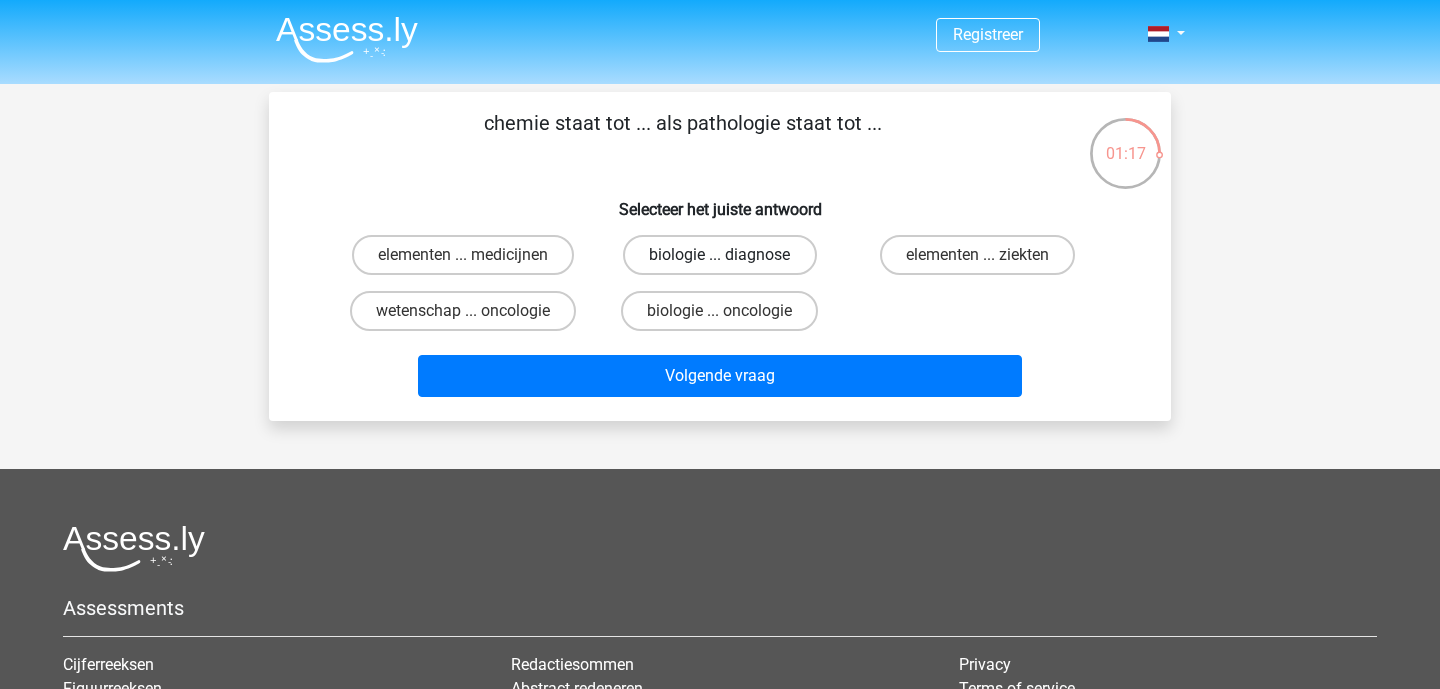 click on "biologie ... diagnose" at bounding box center [719, 255] 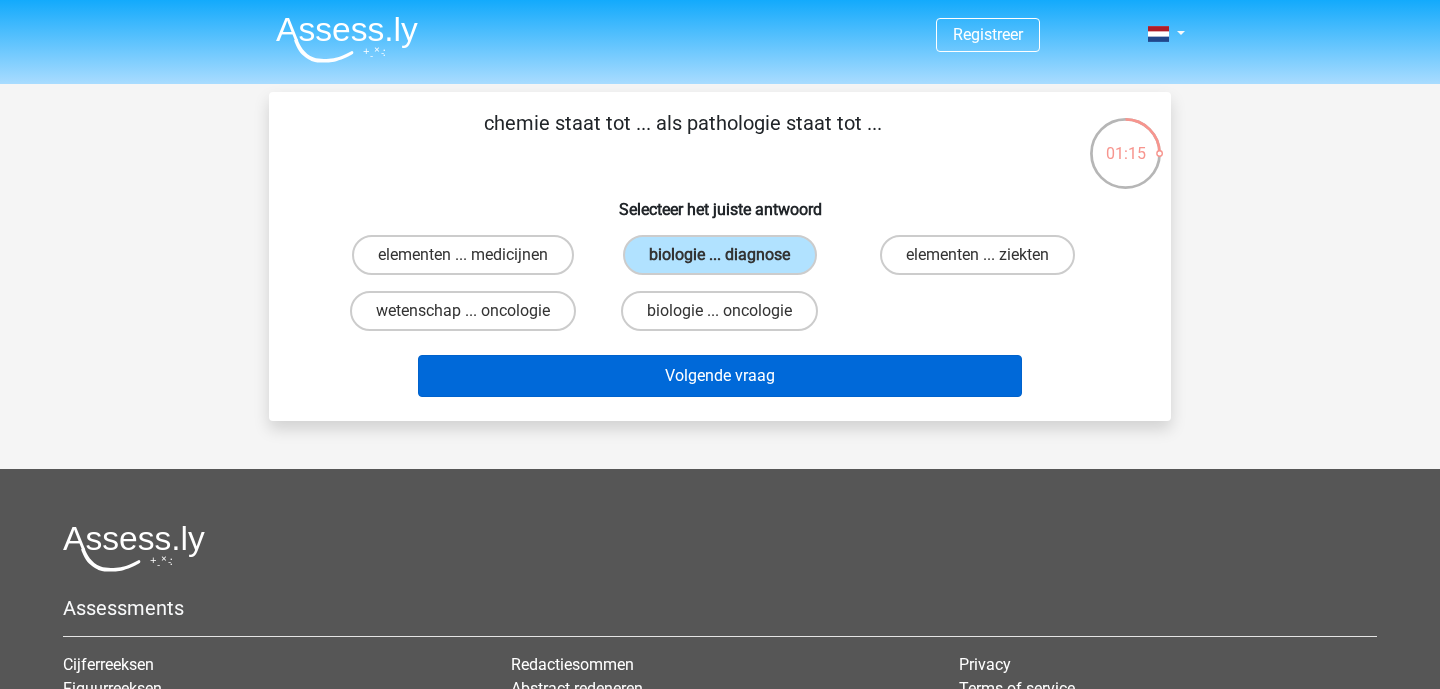 scroll, scrollTop: 0, scrollLeft: 0, axis: both 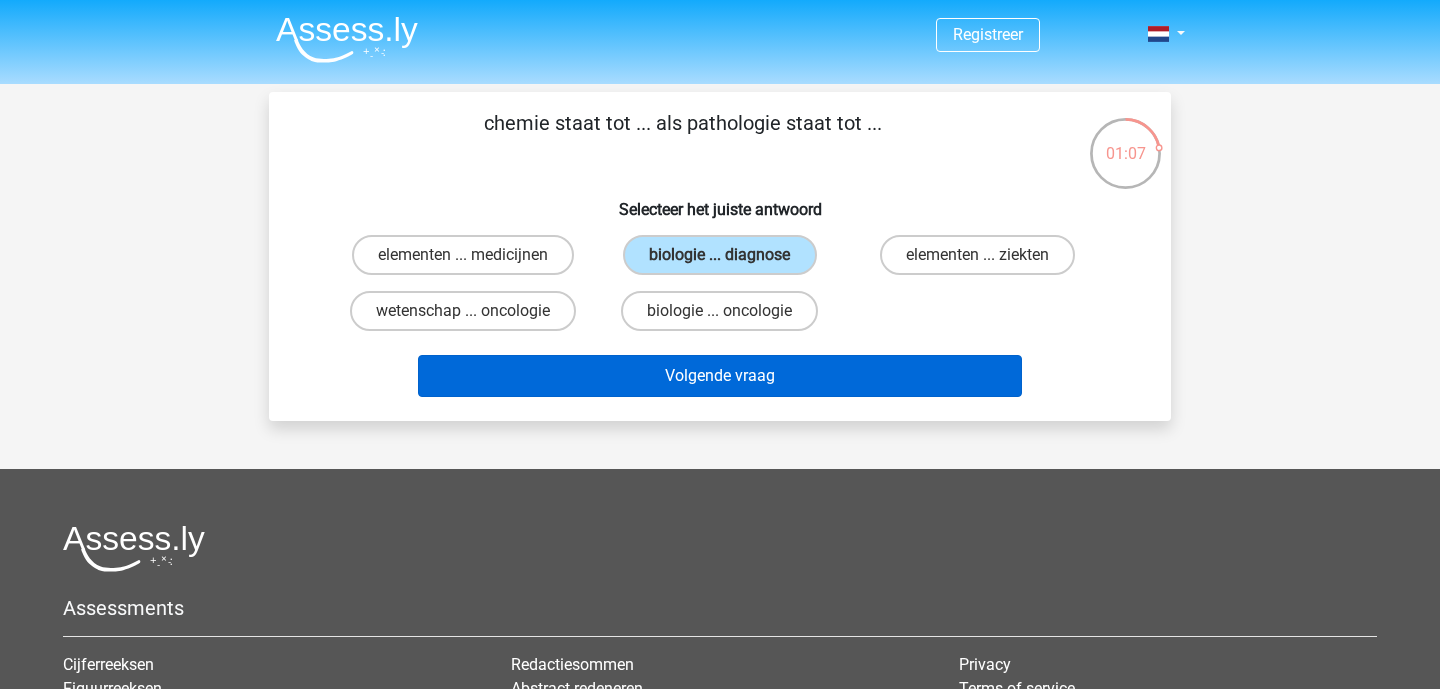 click on "Volgende vraag" at bounding box center (720, 376) 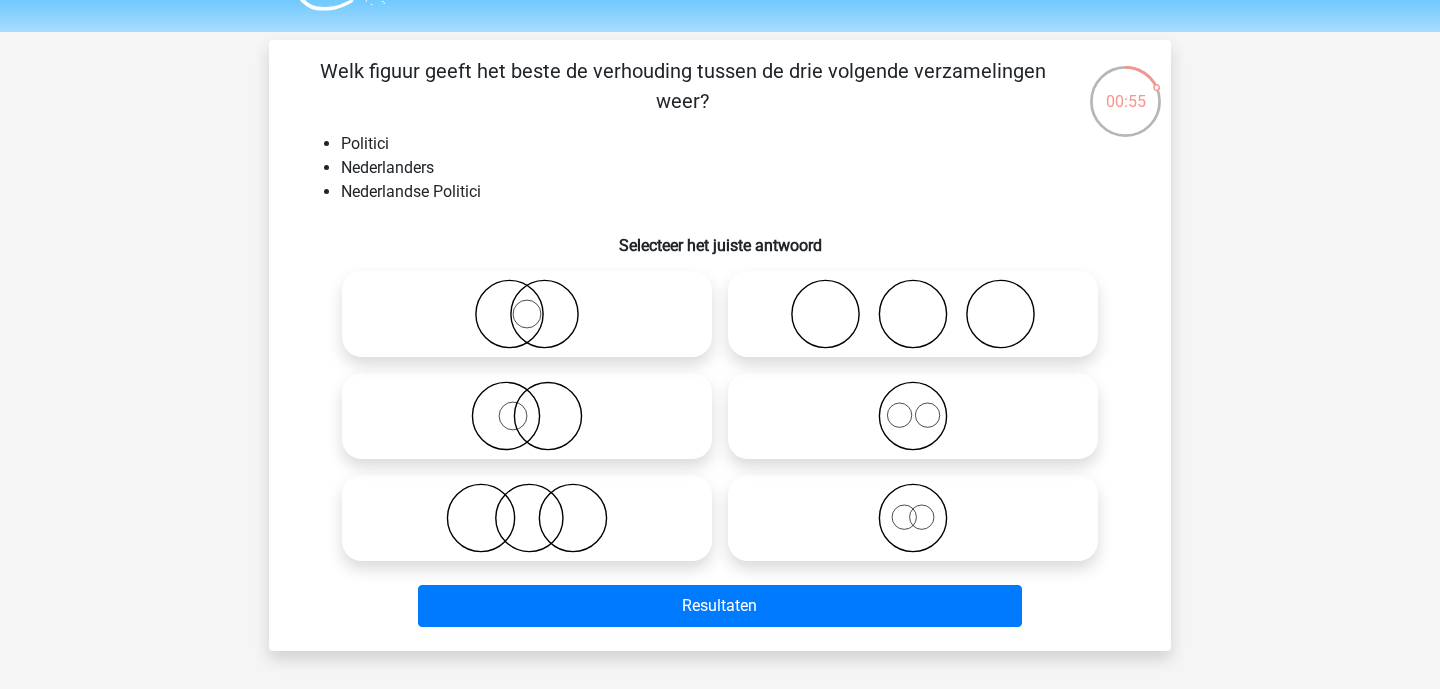 scroll, scrollTop: 51, scrollLeft: 0, axis: vertical 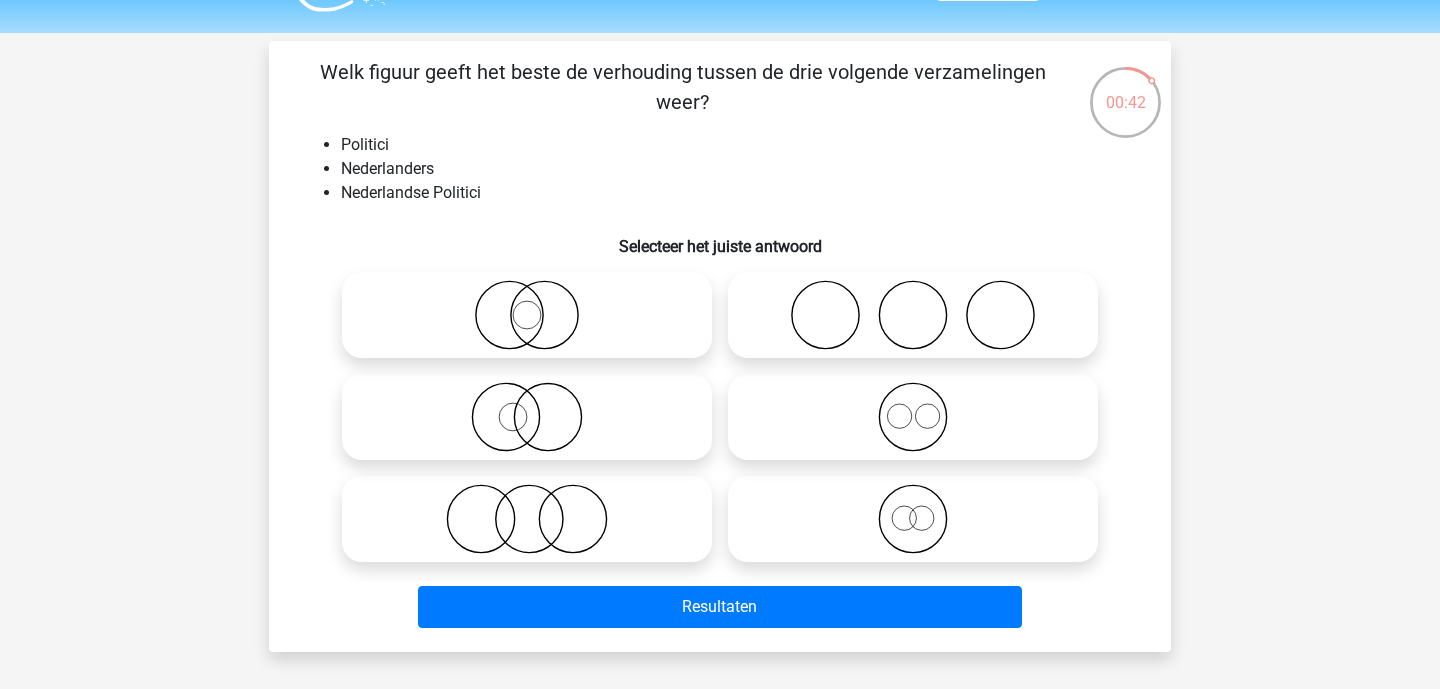 click 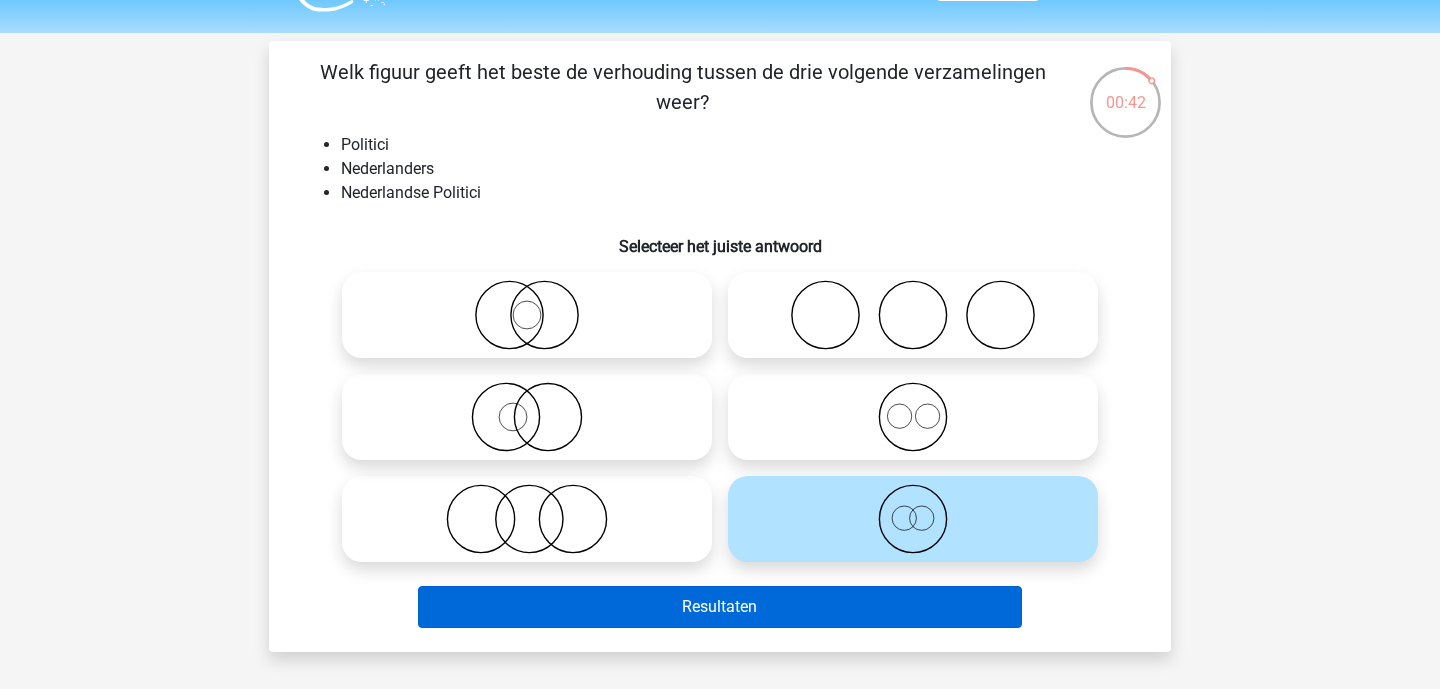 click on "Resultaten" at bounding box center [720, 607] 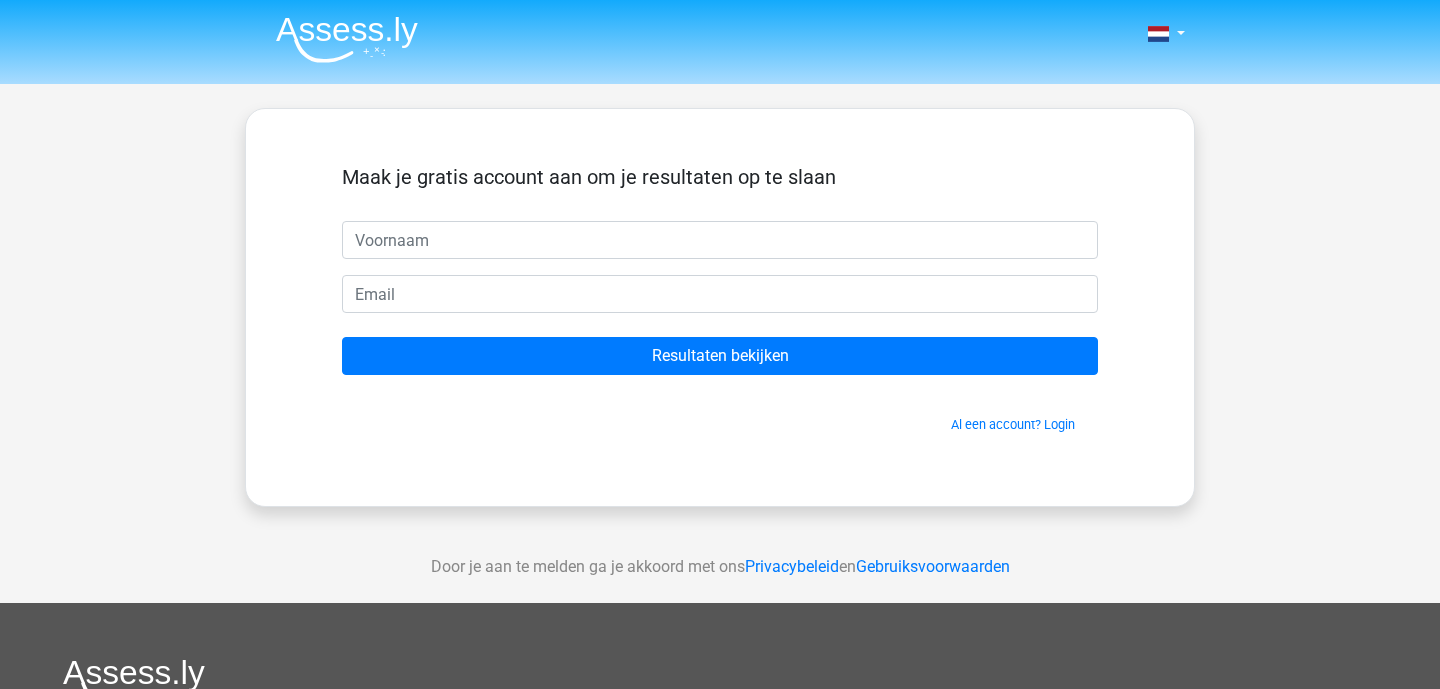 scroll, scrollTop: 0, scrollLeft: 0, axis: both 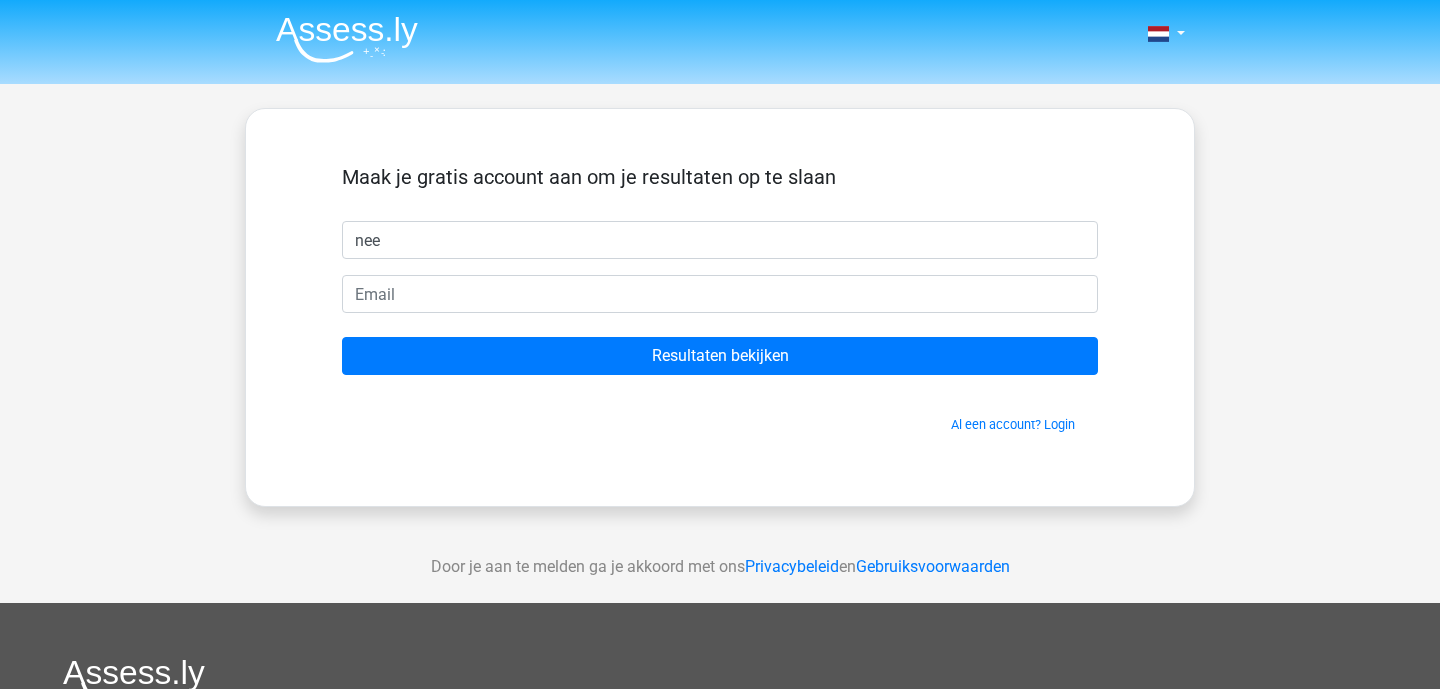 type on "nee" 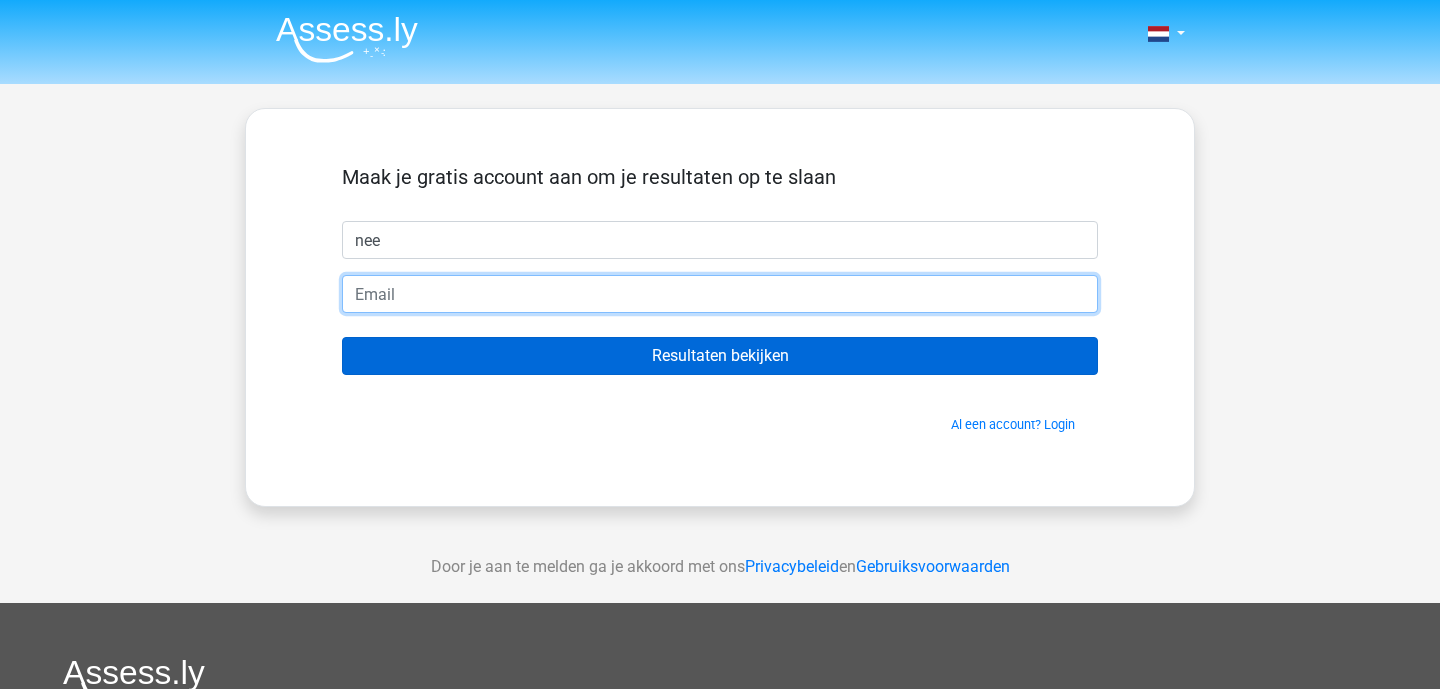 type on "[USERNAME]@[DOMAIN]" 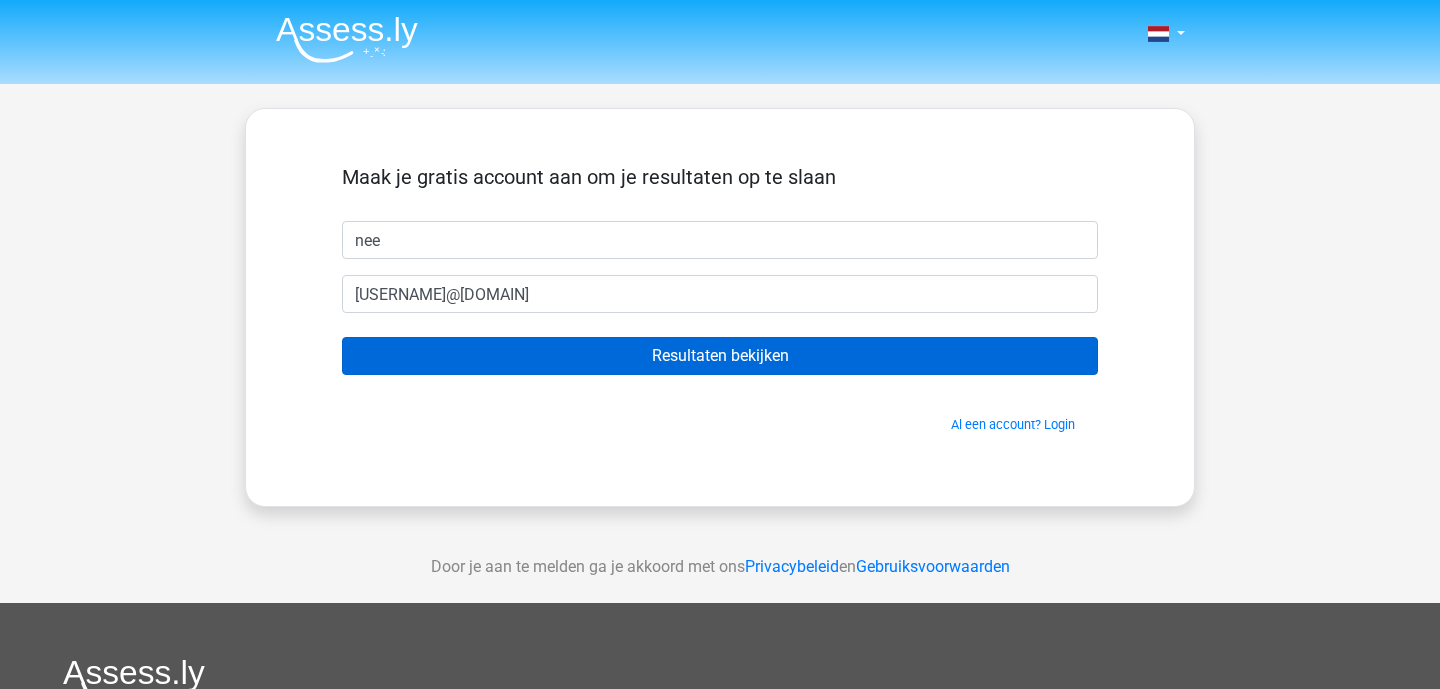 click on "Resultaten bekijken" at bounding box center [720, 356] 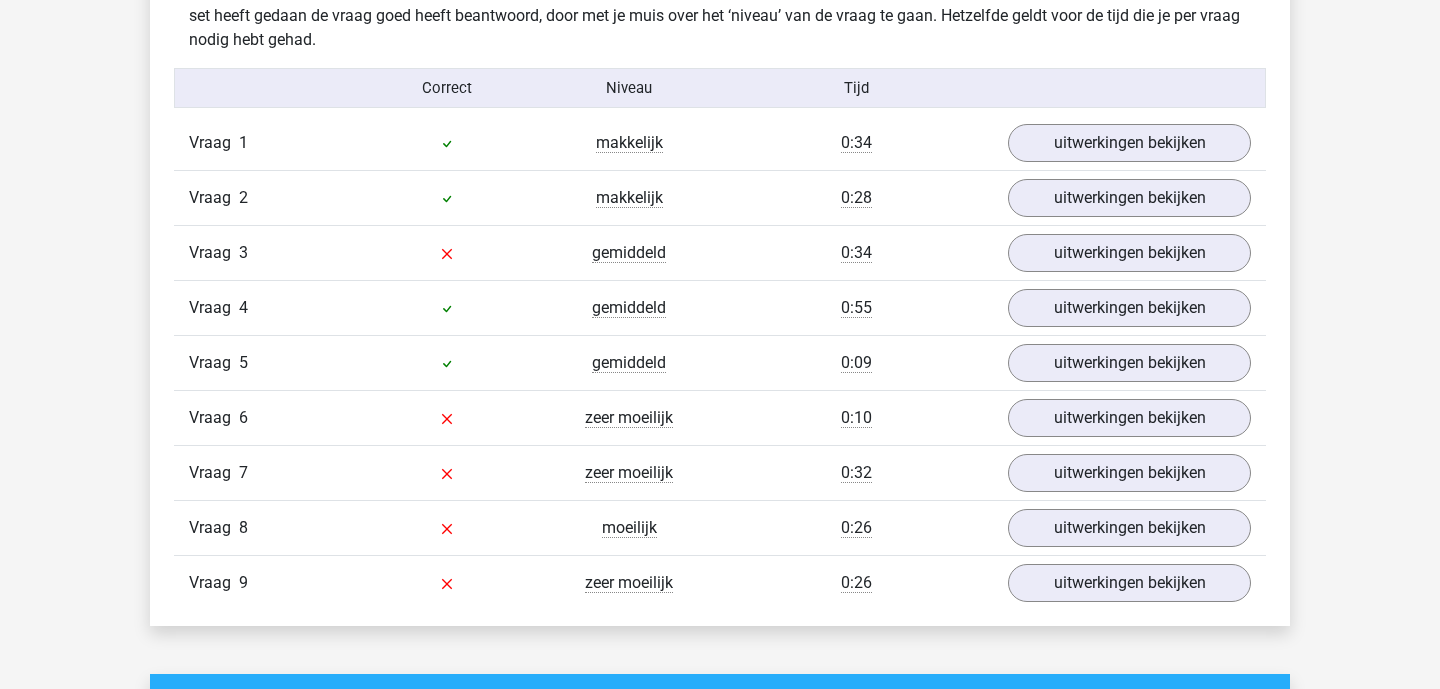 scroll, scrollTop: 2172, scrollLeft: 0, axis: vertical 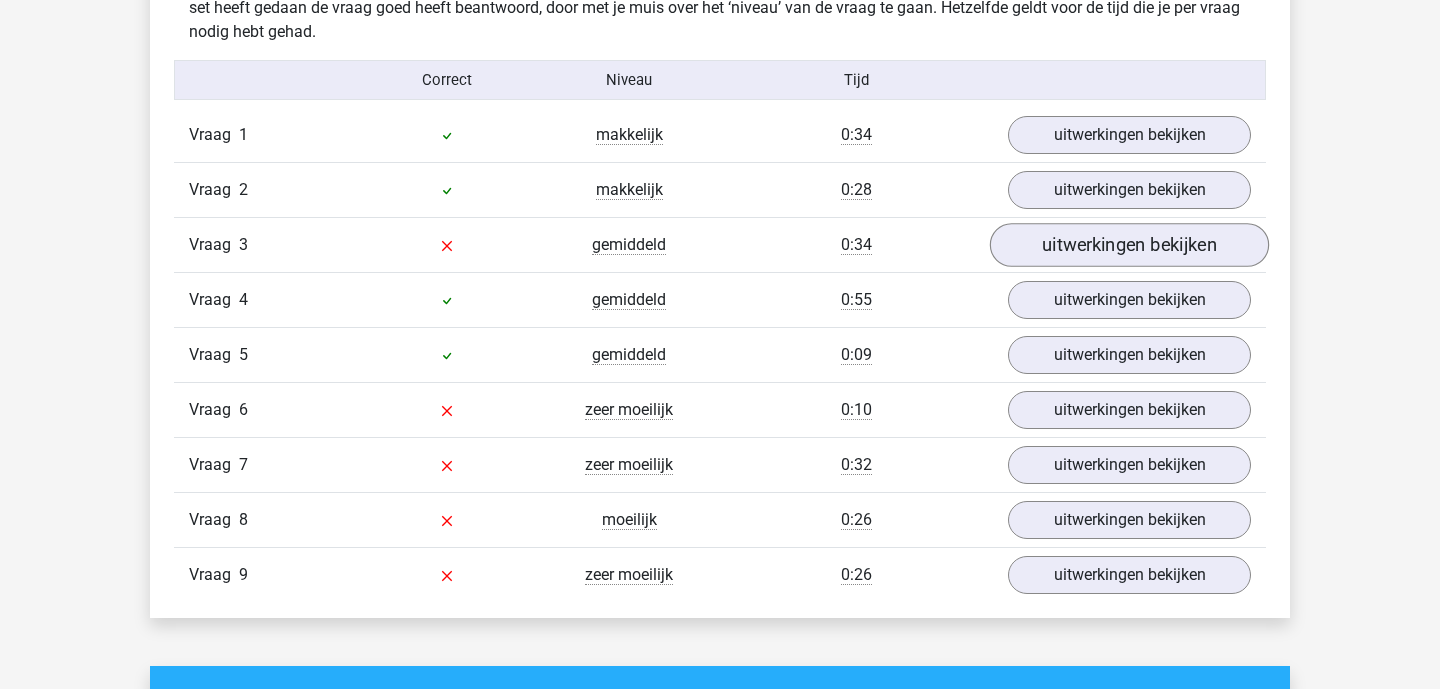 click on "uitwerkingen bekijken" at bounding box center (1129, 245) 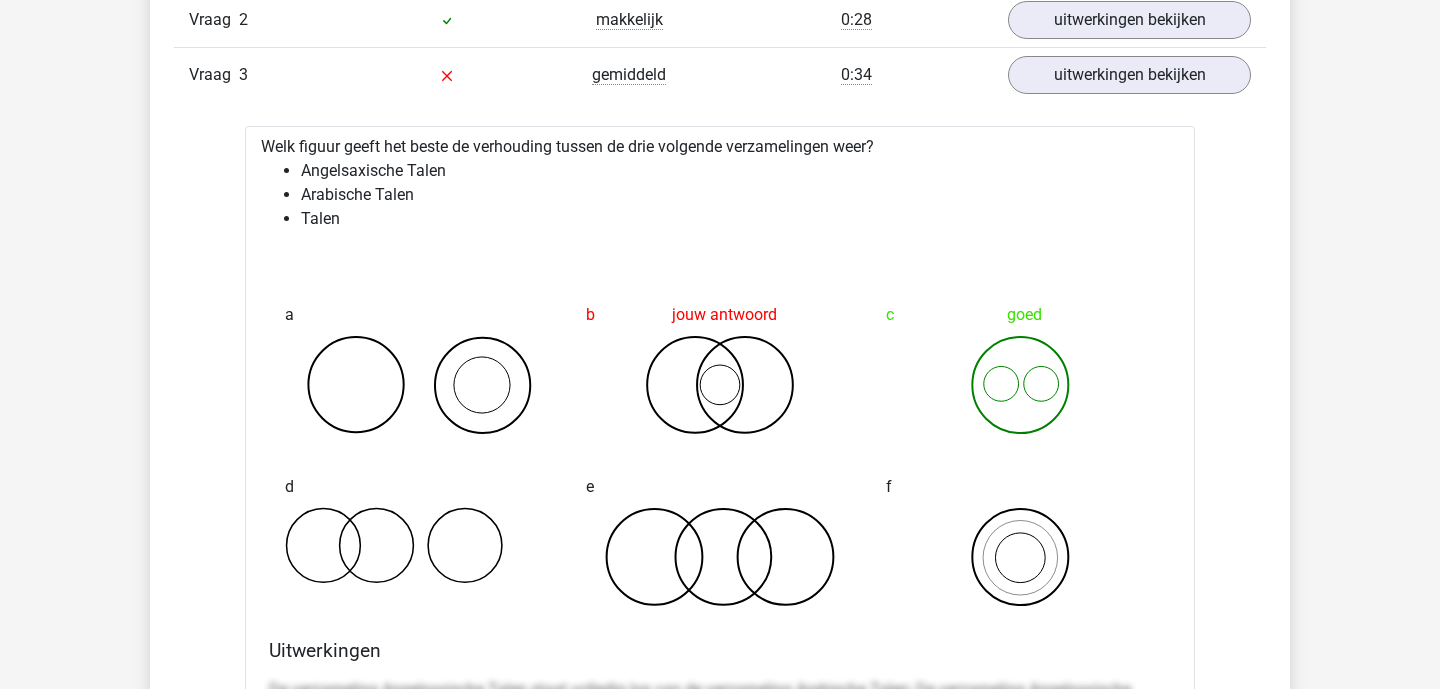 scroll, scrollTop: 2379, scrollLeft: 0, axis: vertical 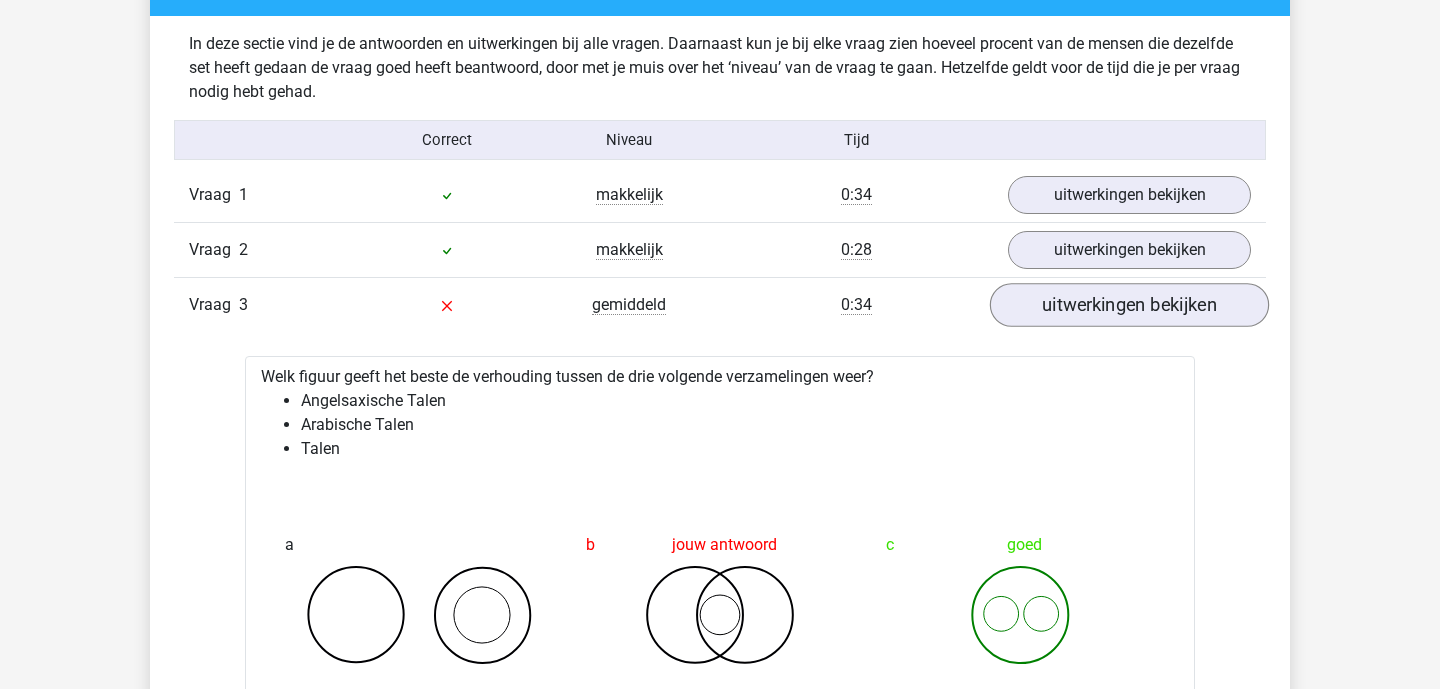 click on "uitwerkingen bekijken" at bounding box center (1129, 305) 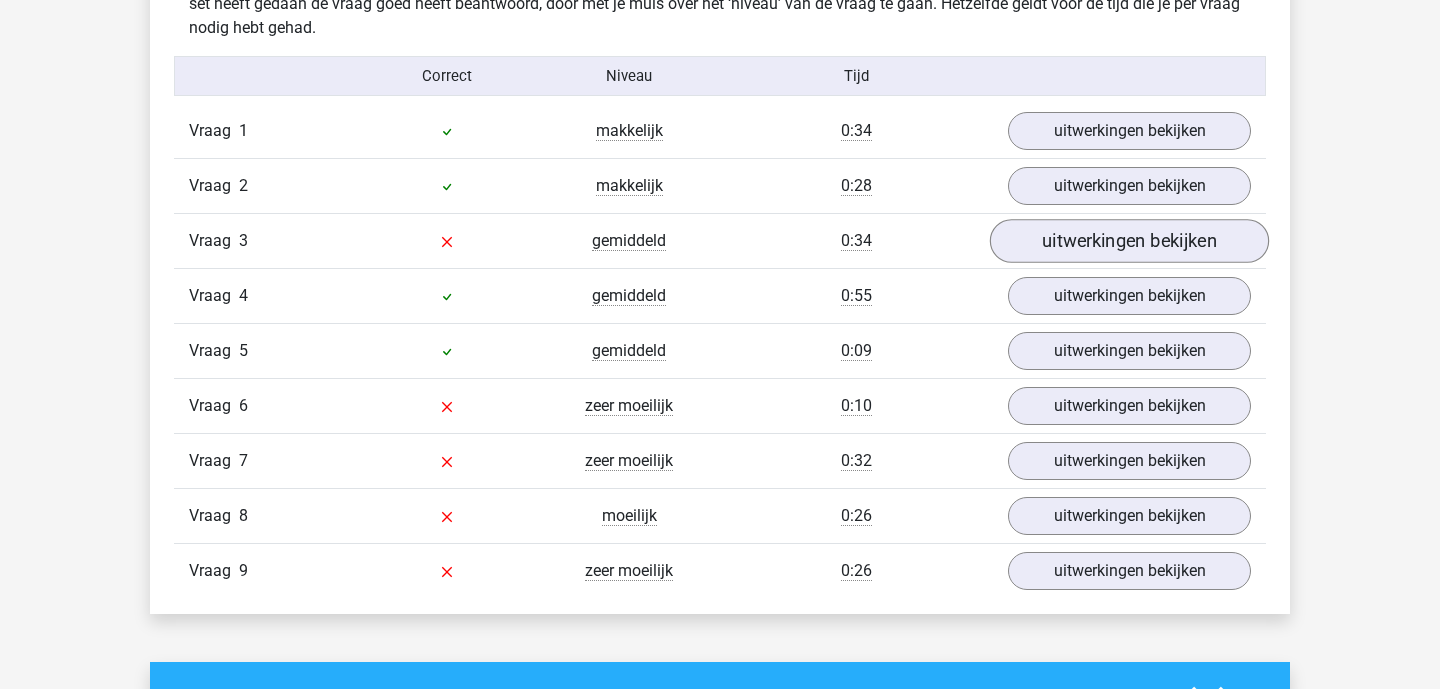 scroll, scrollTop: 2213, scrollLeft: 0, axis: vertical 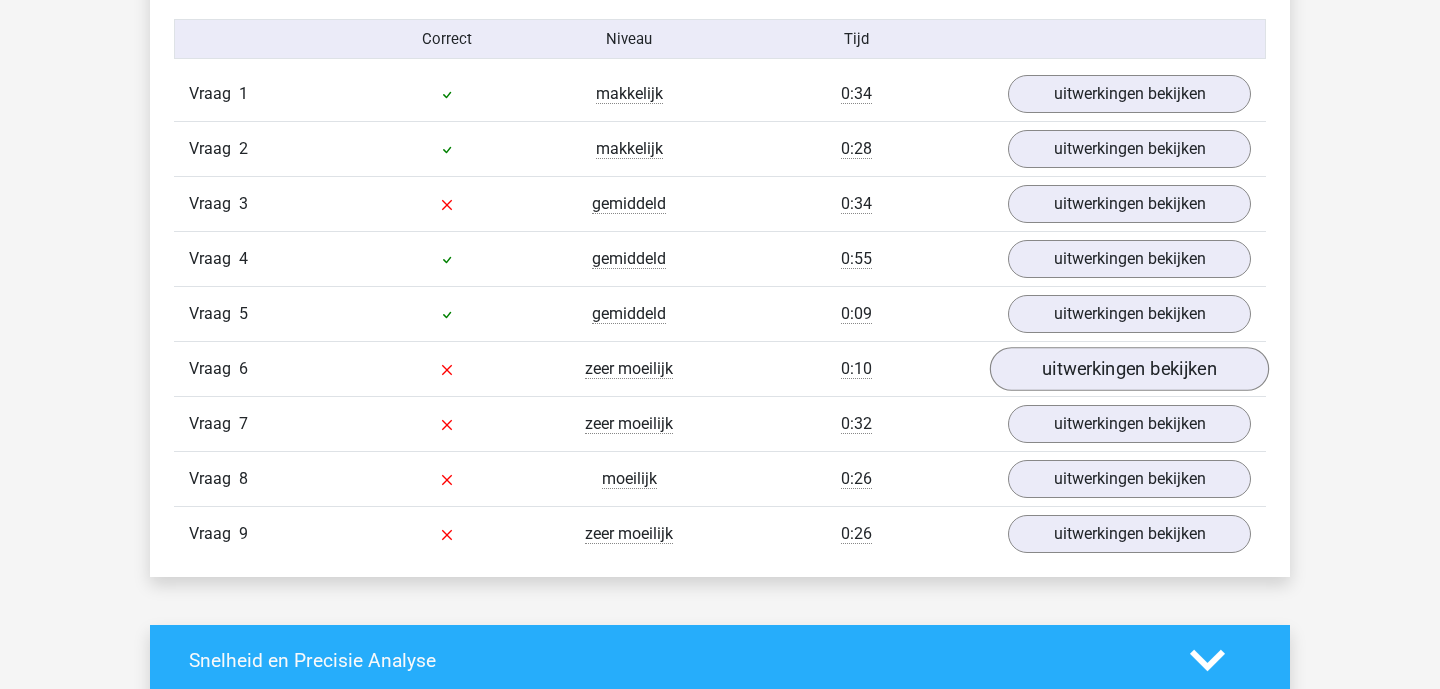 click on "uitwerkingen bekijken" at bounding box center [1129, 369] 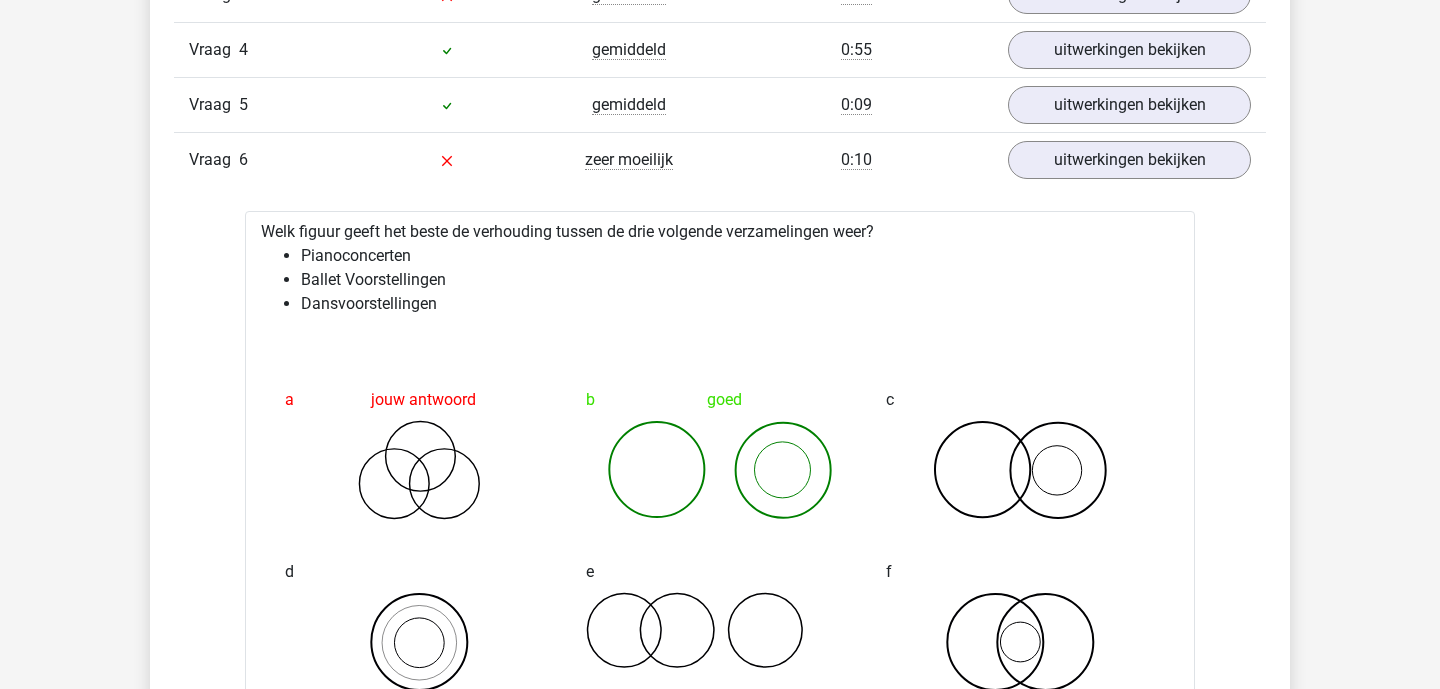 scroll, scrollTop: 2415, scrollLeft: 0, axis: vertical 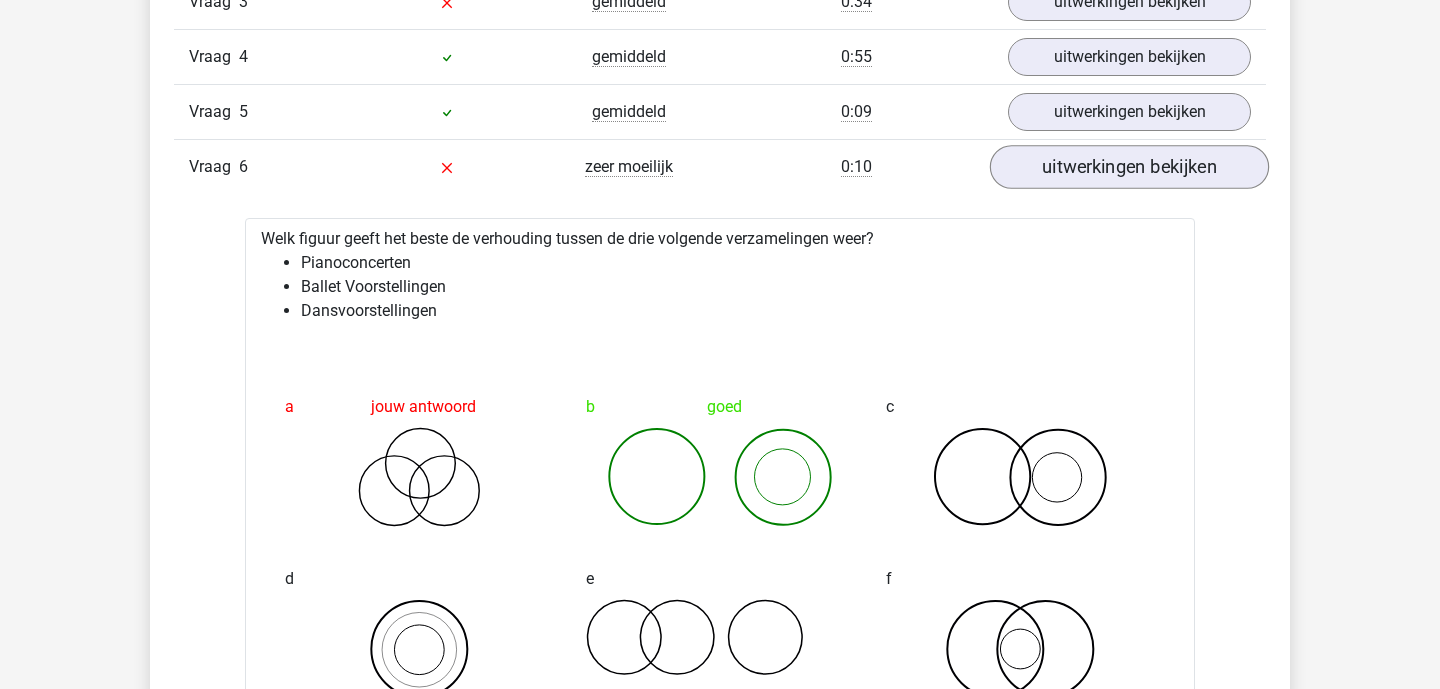 click on "uitwerkingen bekijken" at bounding box center [1129, 167] 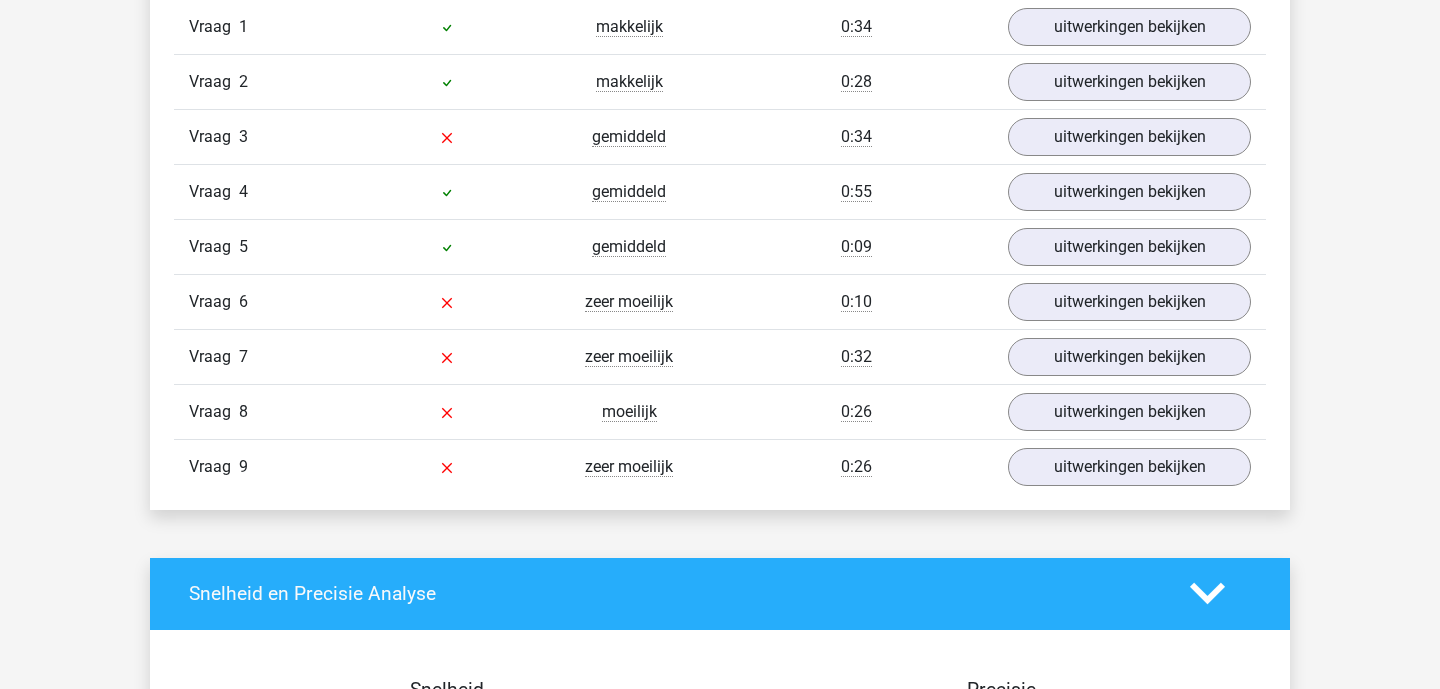 scroll, scrollTop: 2298, scrollLeft: 0, axis: vertical 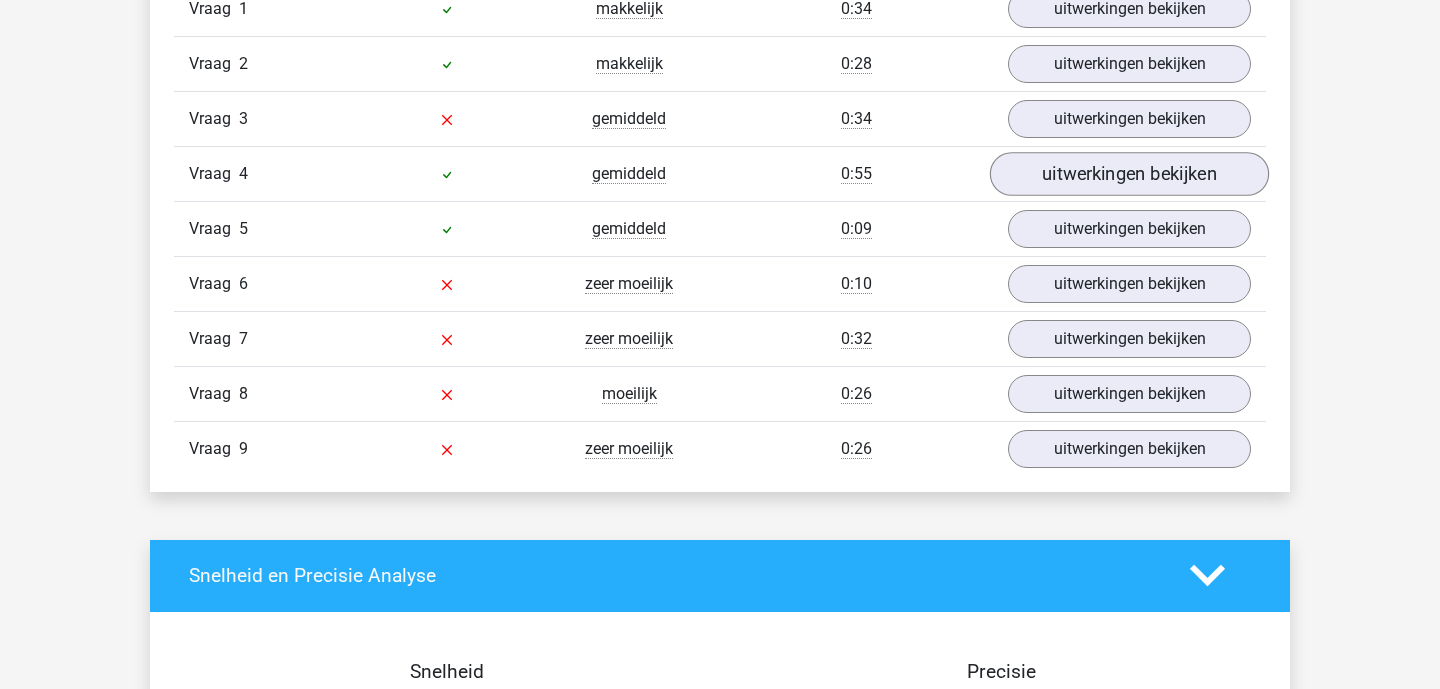 click on "uitwerkingen bekijken" at bounding box center [1129, 174] 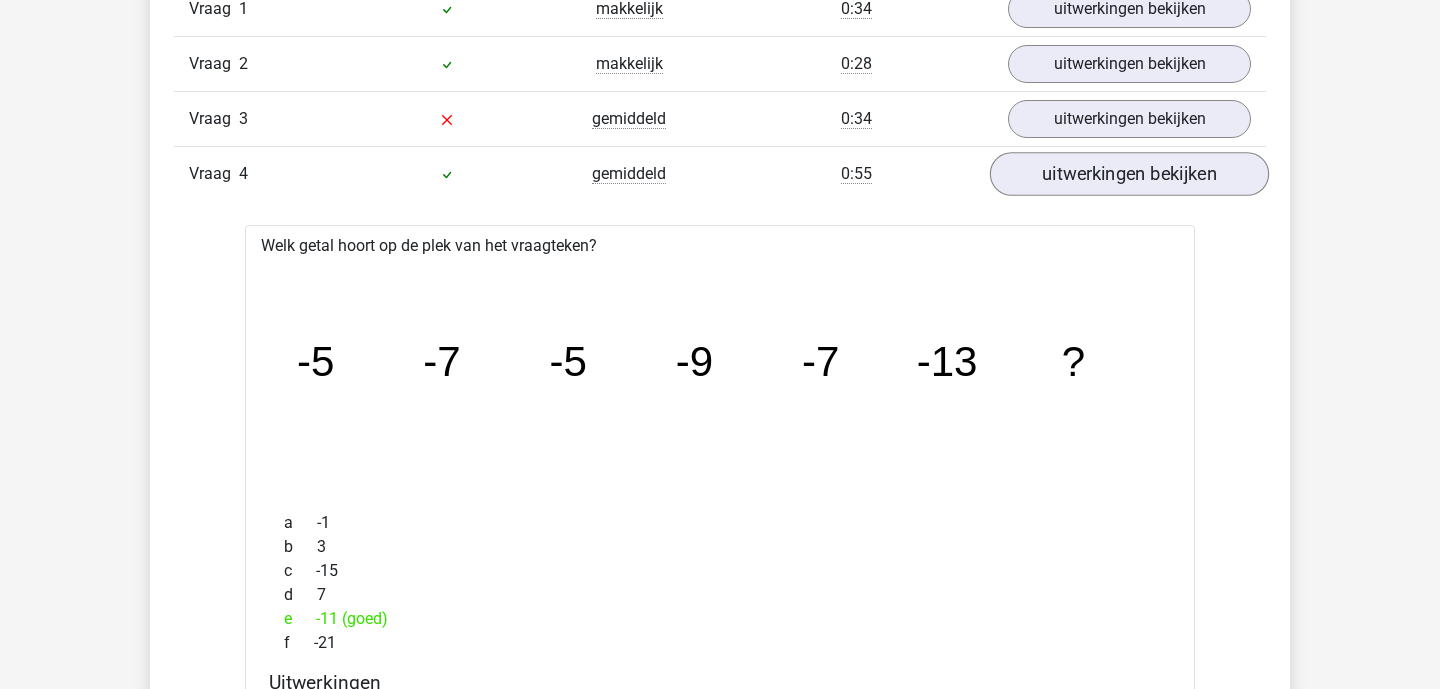click on "uitwerkingen bekijken" at bounding box center [1129, 174] 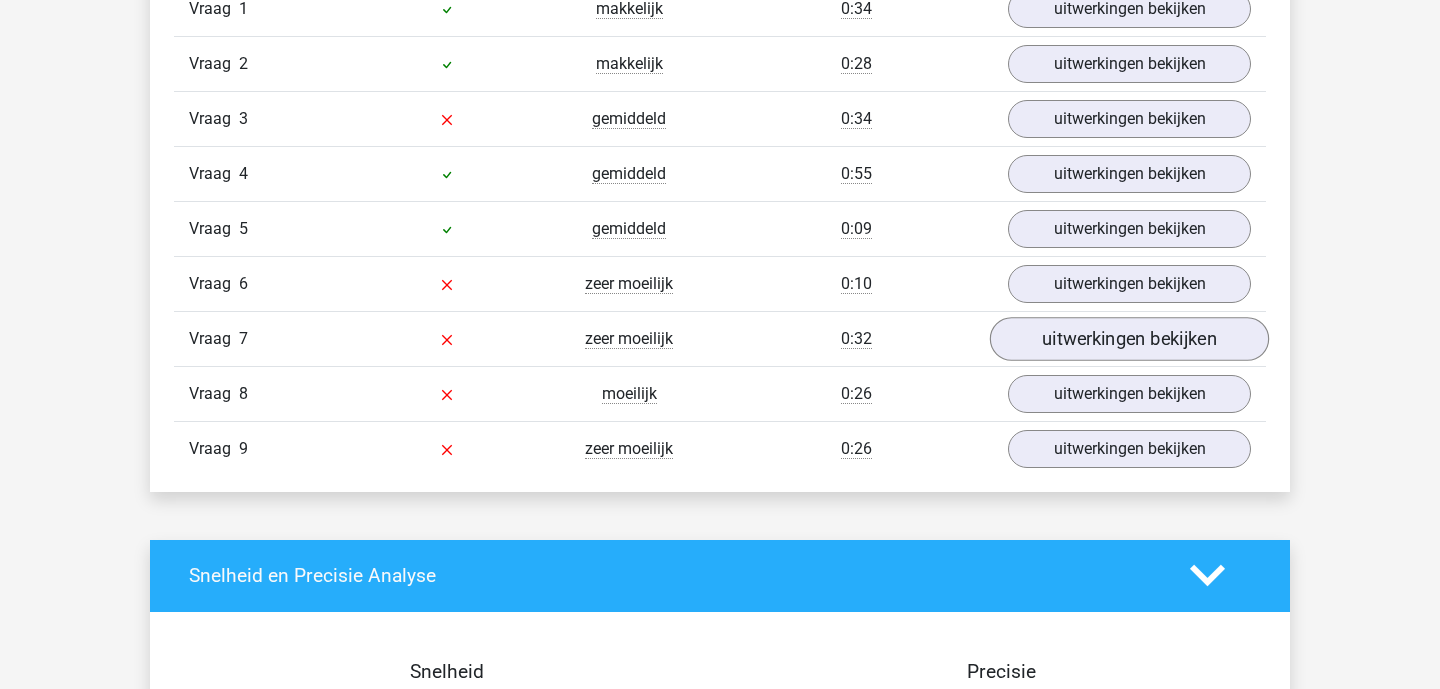 click on "uitwerkingen bekijken" at bounding box center [1129, 339] 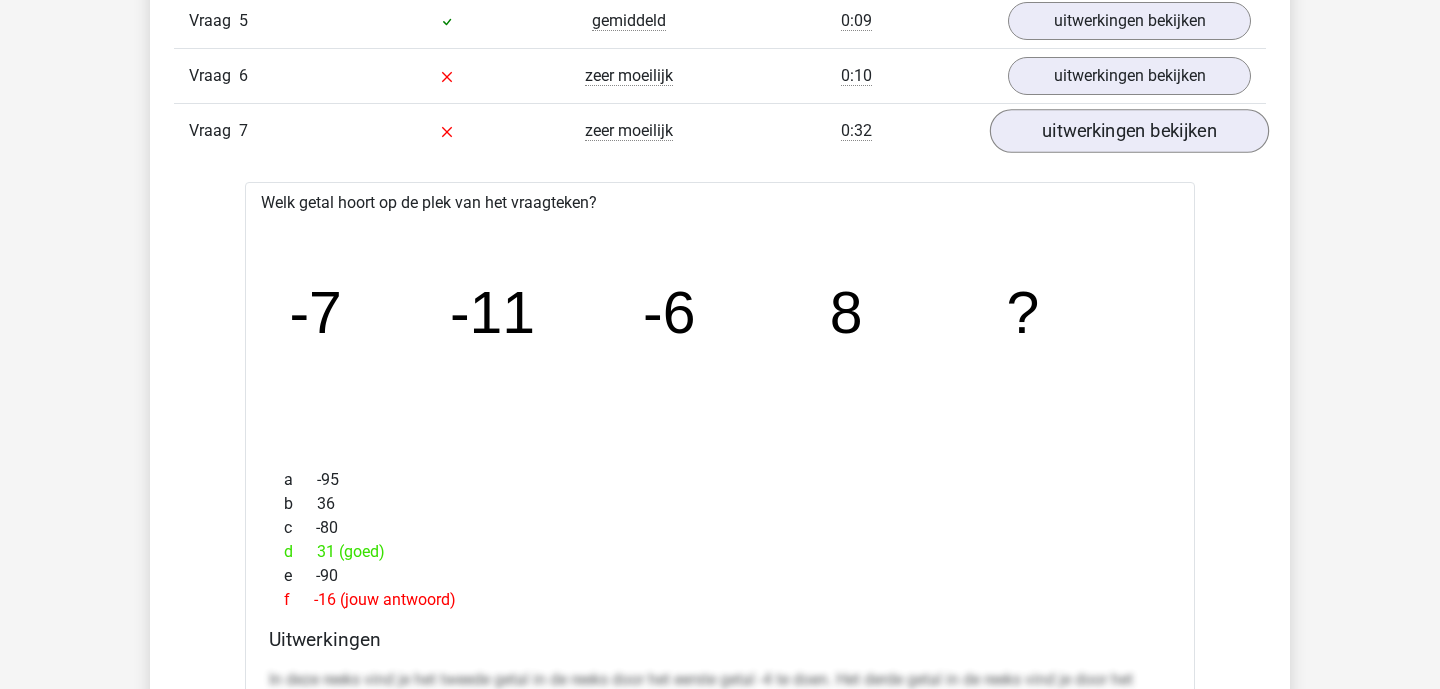 scroll, scrollTop: 2509, scrollLeft: 0, axis: vertical 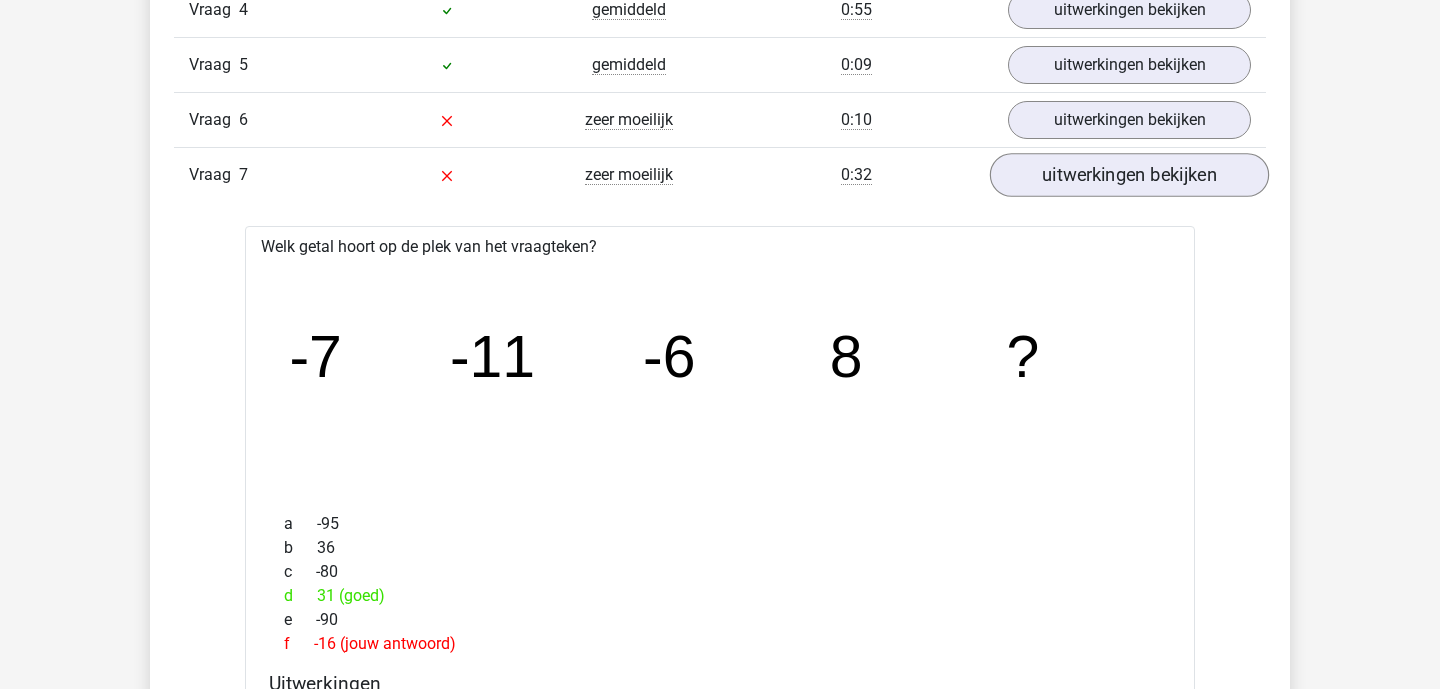 click on "uitwerkingen bekijken" at bounding box center (1129, 175) 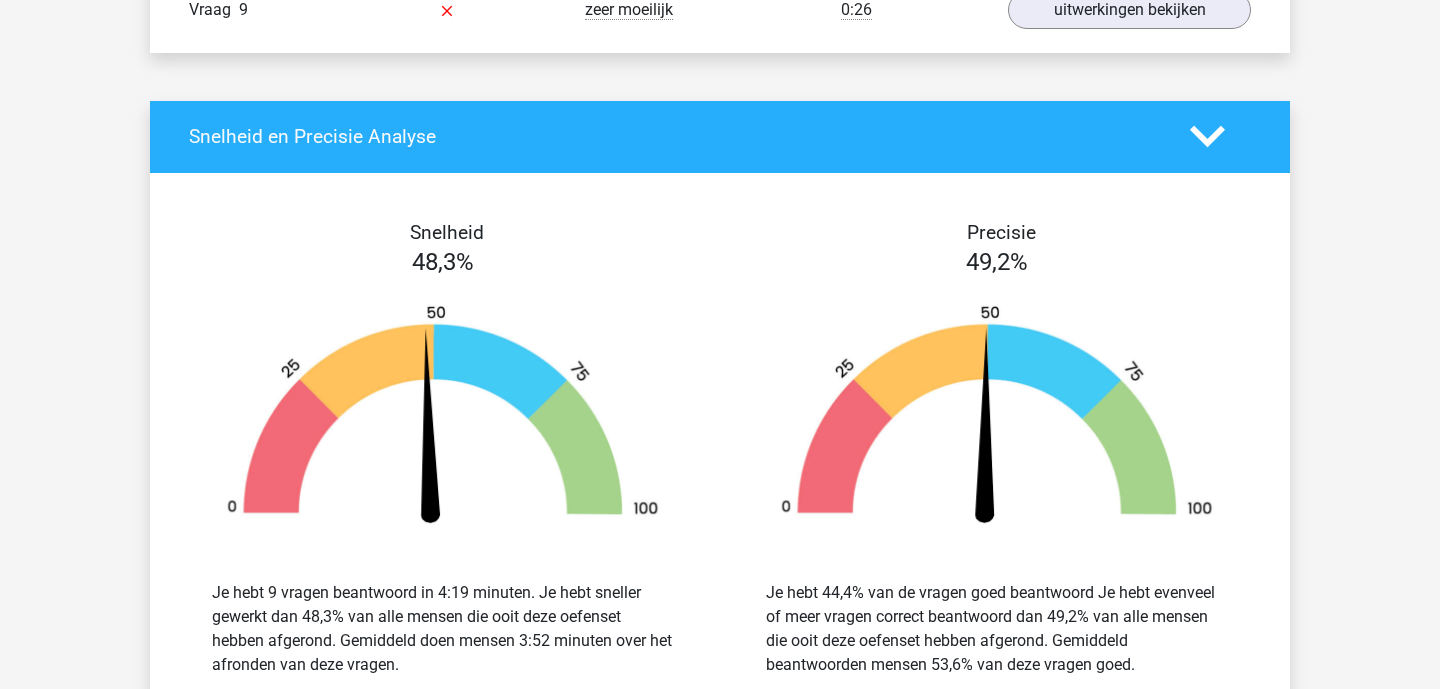 scroll, scrollTop: 2639, scrollLeft: 0, axis: vertical 